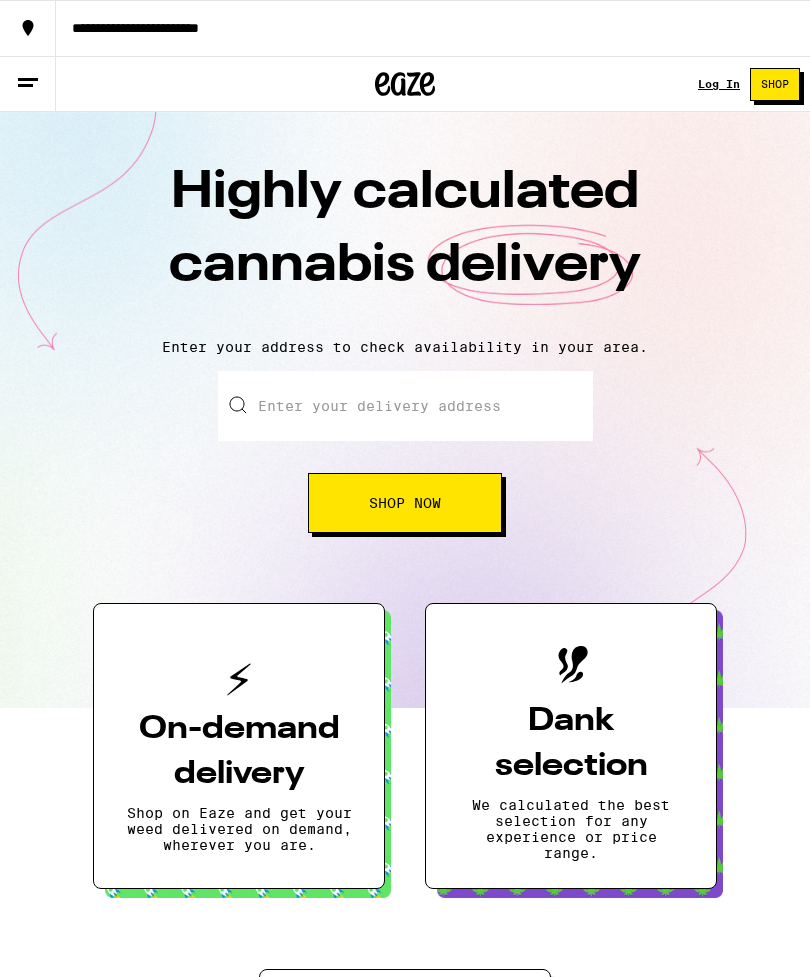 scroll, scrollTop: 0, scrollLeft: 0, axis: both 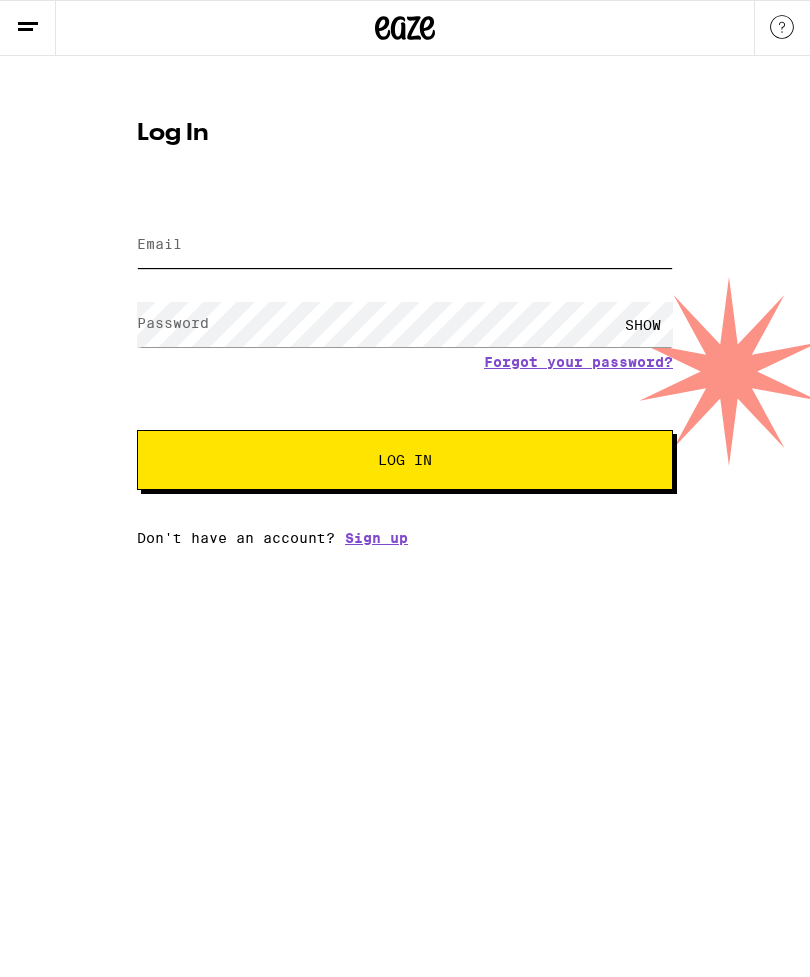 click on "Email" at bounding box center [405, 245] 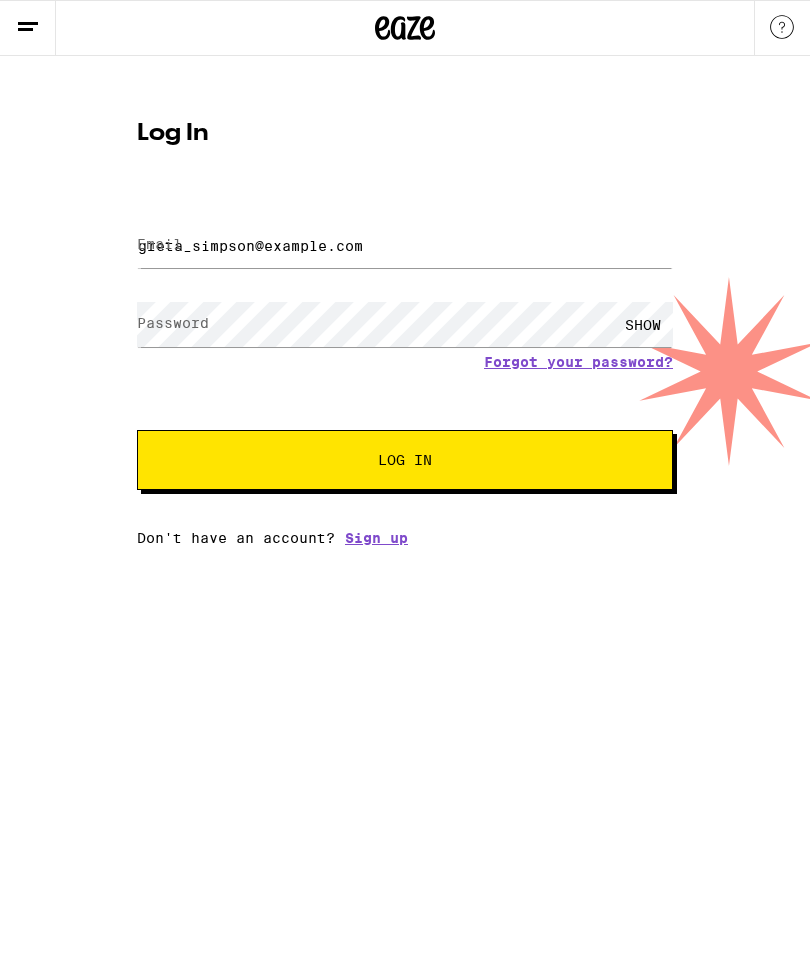 click on "Log In" at bounding box center (405, 460) 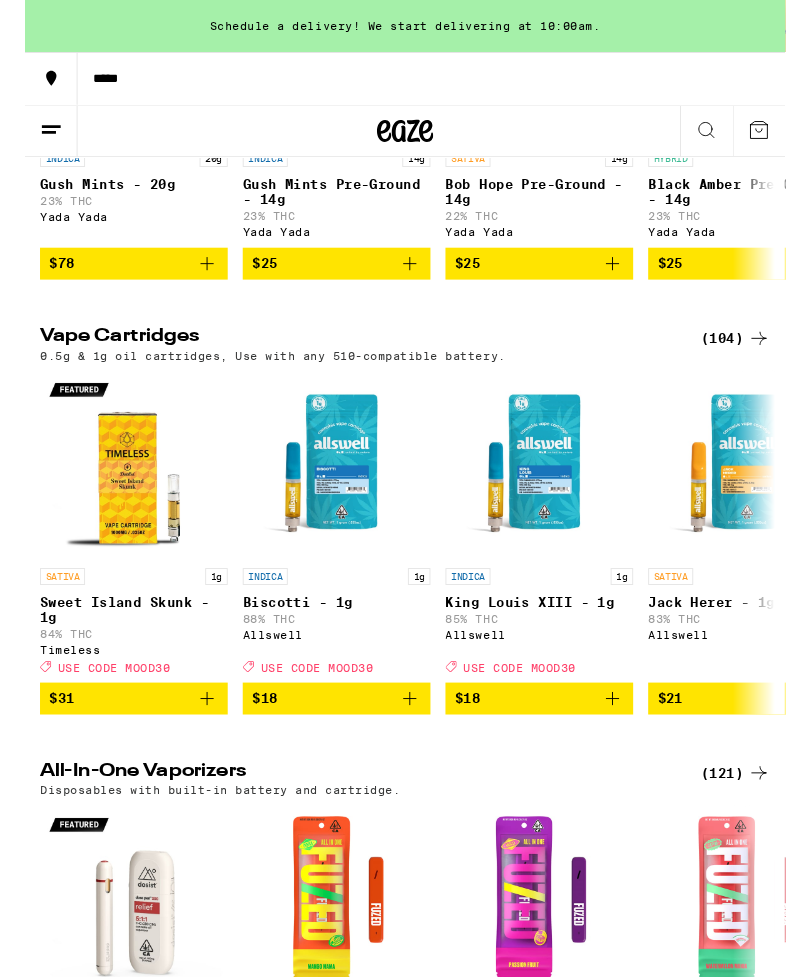 scroll, scrollTop: 1395, scrollLeft: 0, axis: vertical 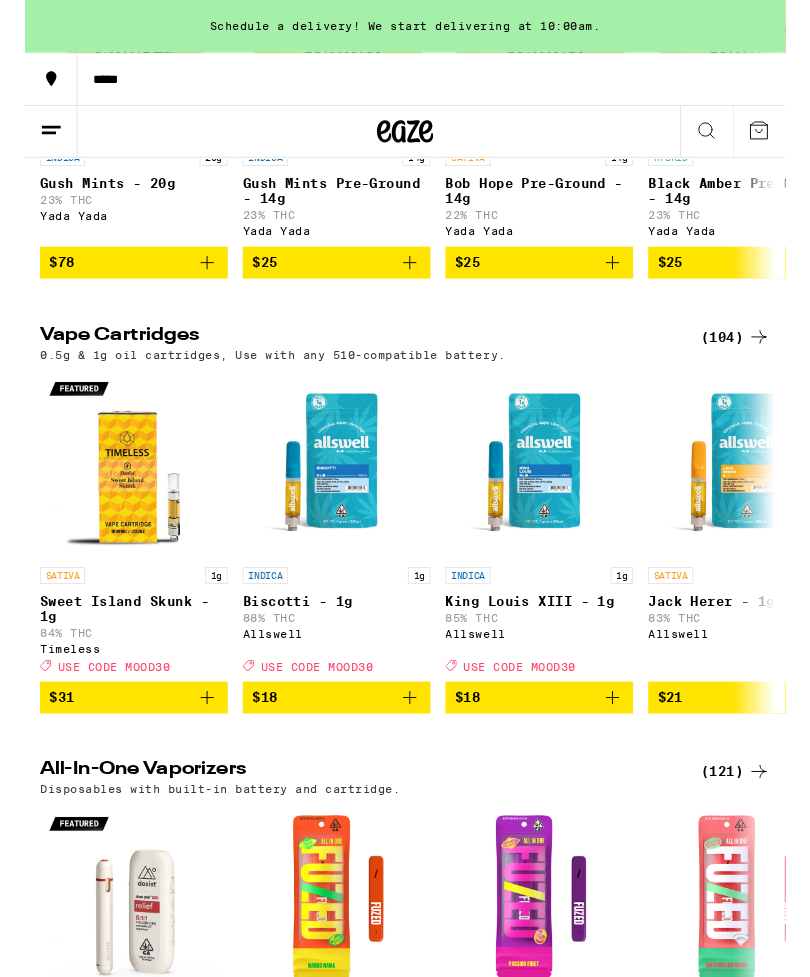 click on "(104)" at bounding box center [757, 359] 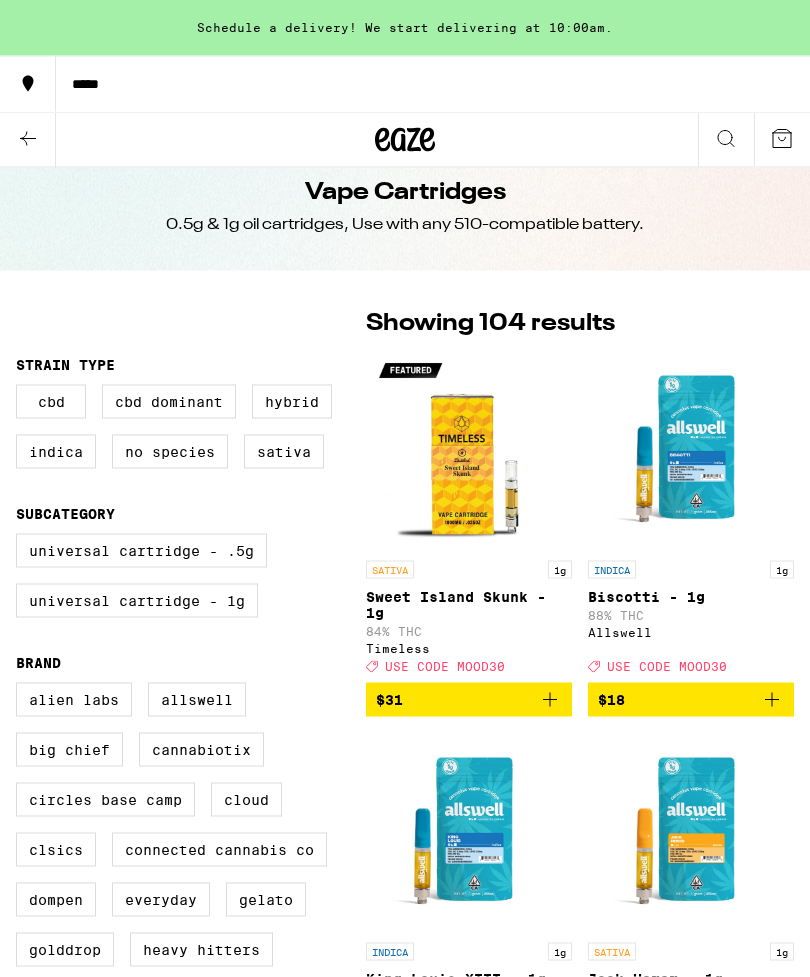 scroll, scrollTop: 0, scrollLeft: 0, axis: both 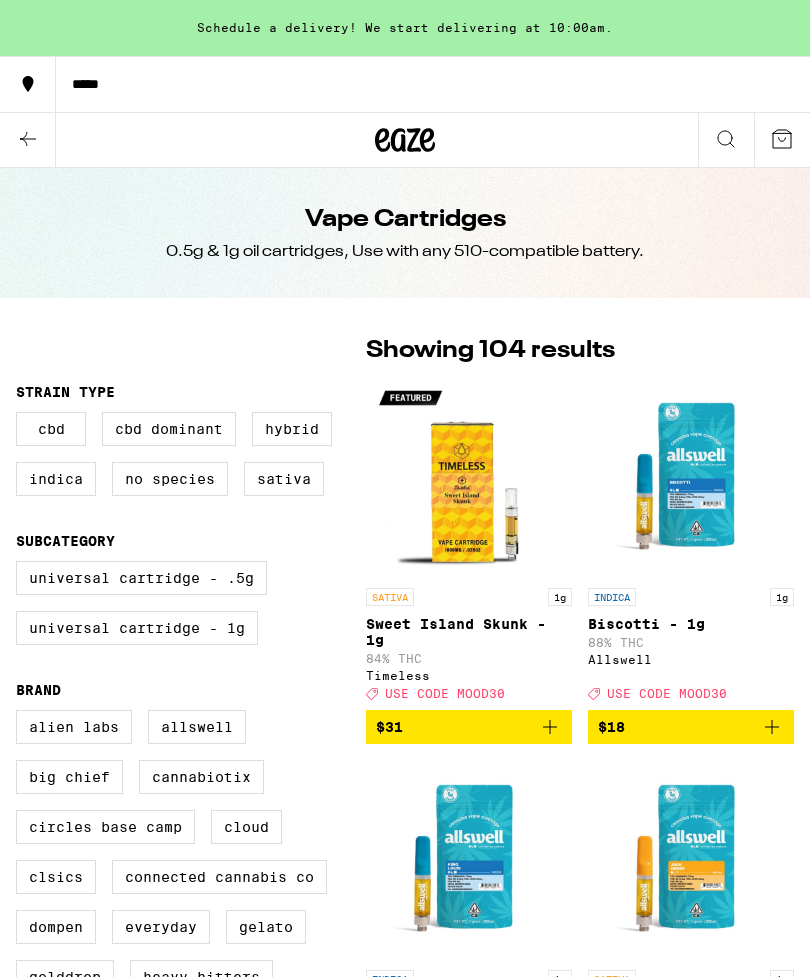 click on "Universal Cartridge - .5g" at bounding box center (141, 578) 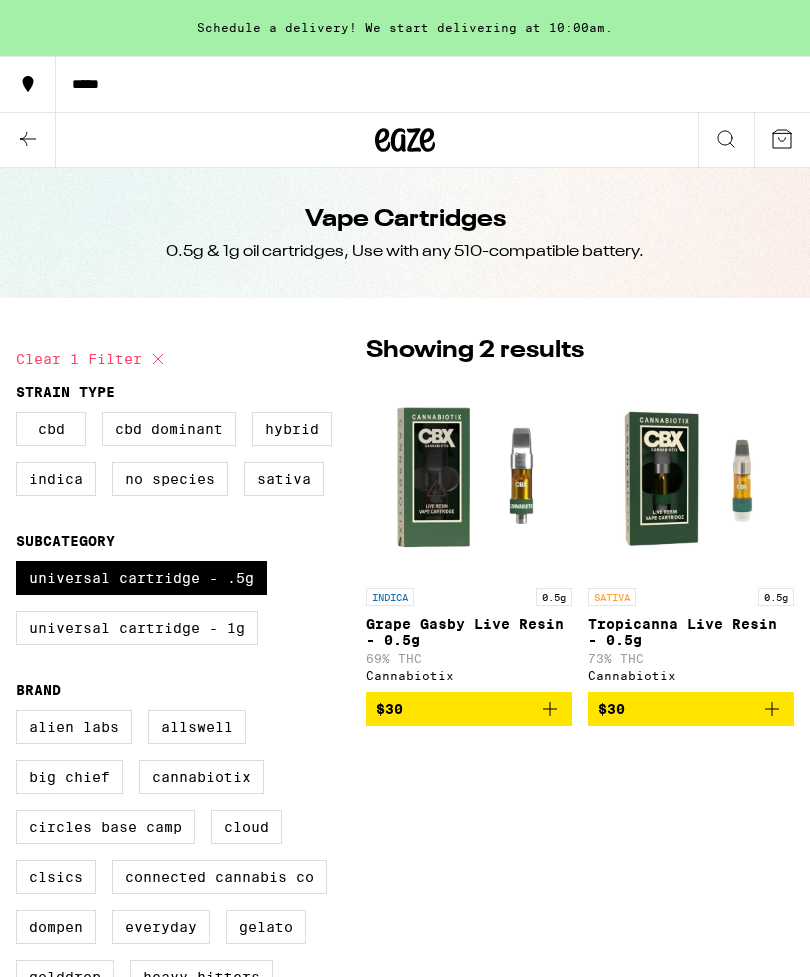 click on "Universal Cartridge - .5g" at bounding box center (141, 578) 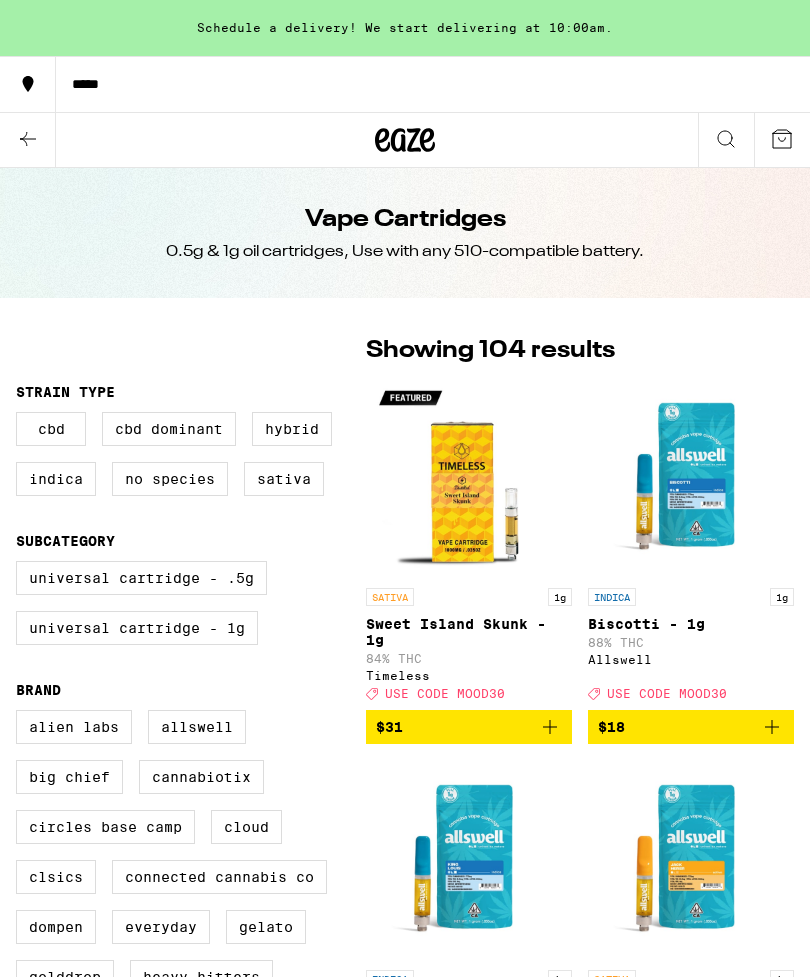 click on "Universal Cartridge - 1g" at bounding box center (137, 628) 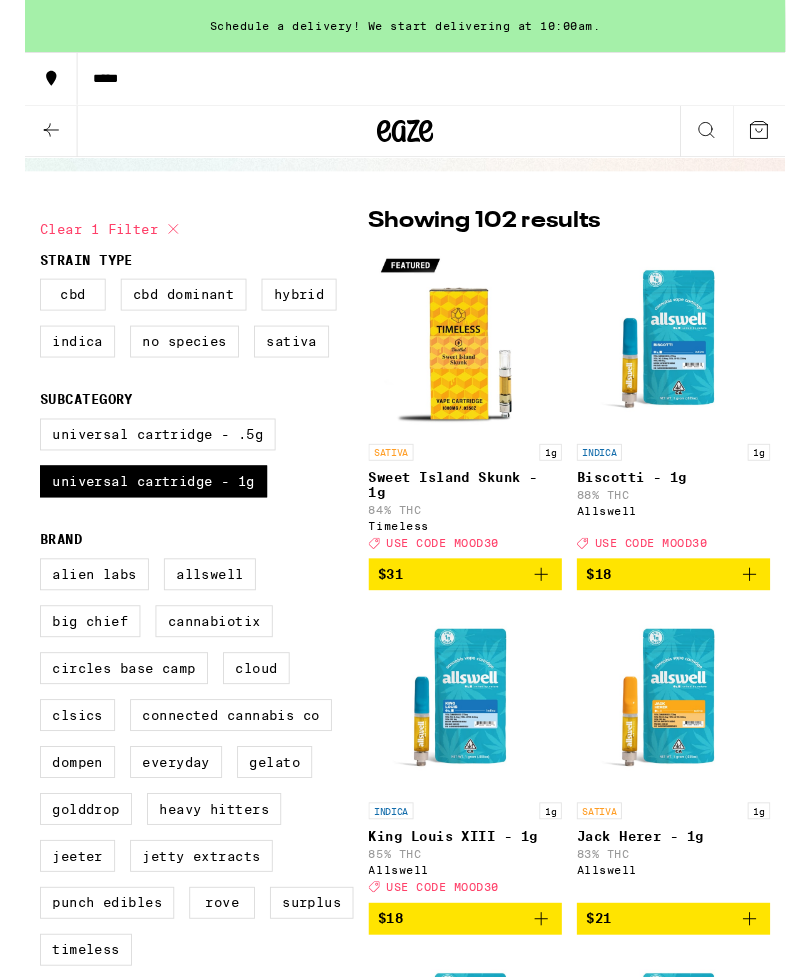 scroll, scrollTop: 116, scrollLeft: 0, axis: vertical 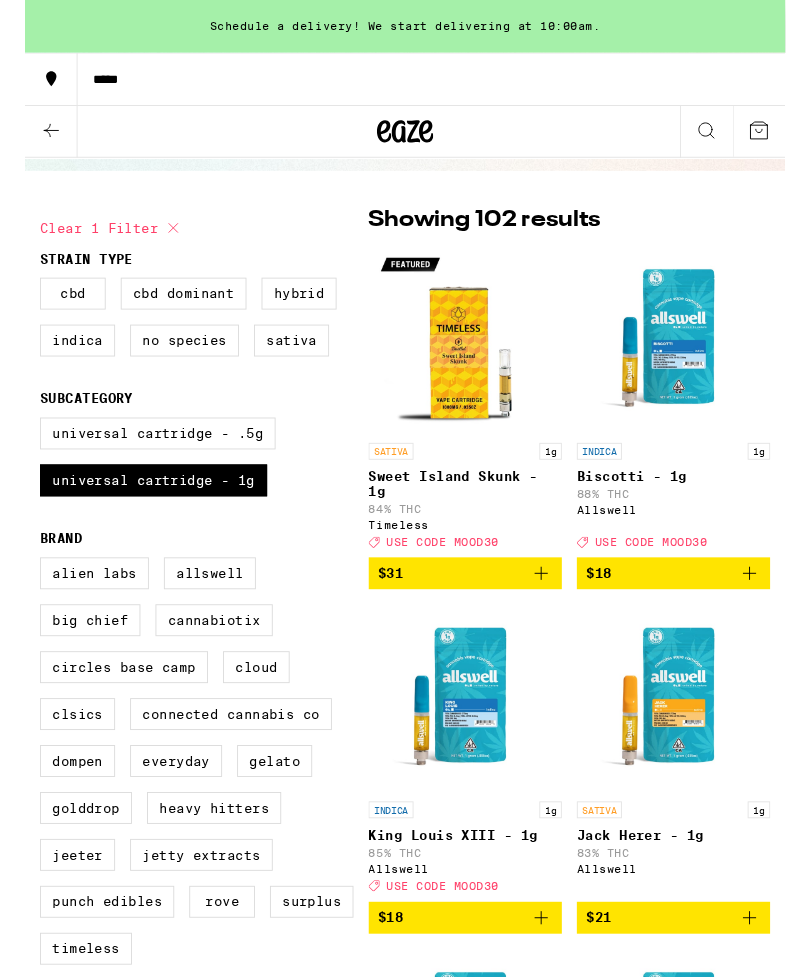 click at bounding box center [691, 362] 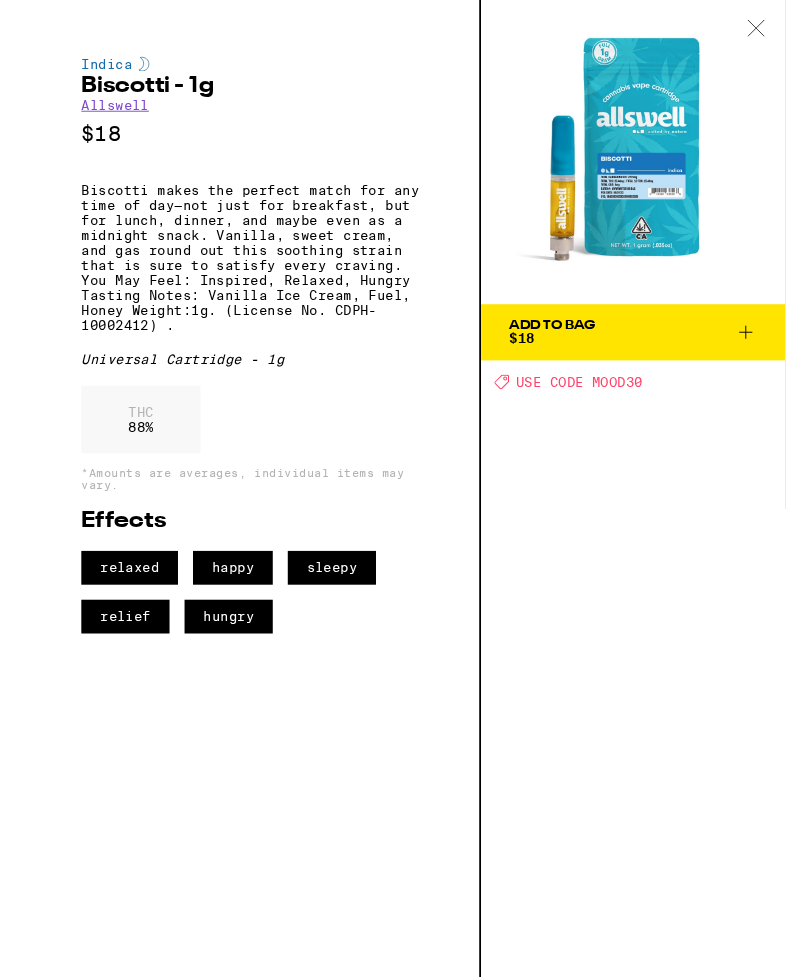 click 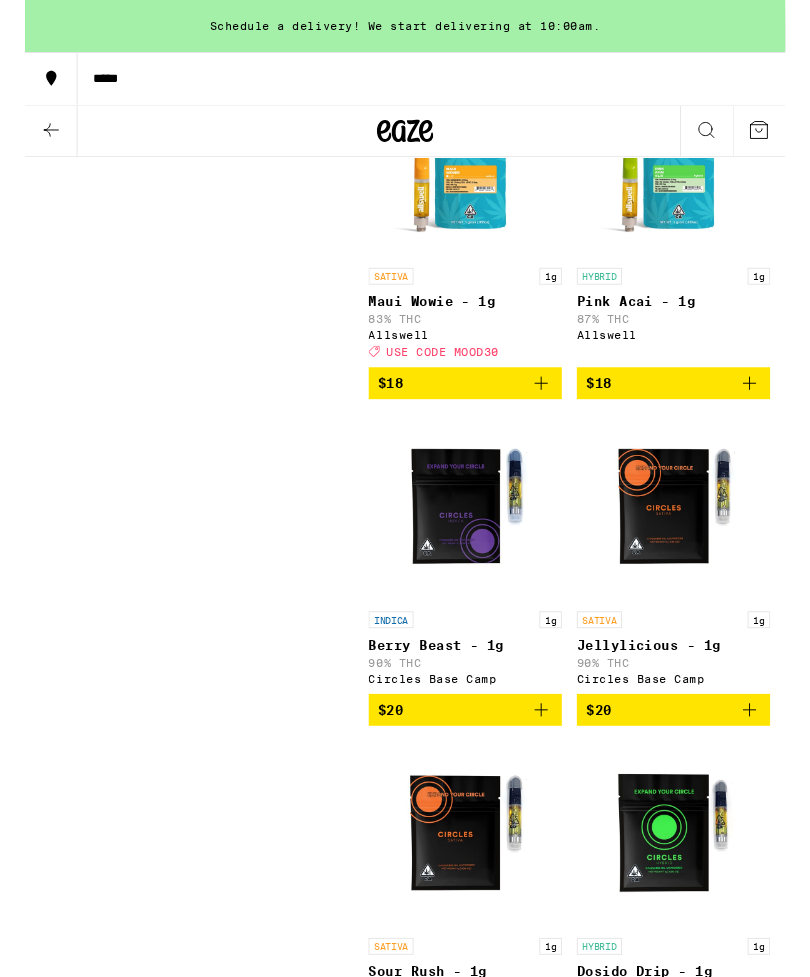 scroll, scrollTop: 1052, scrollLeft: 0, axis: vertical 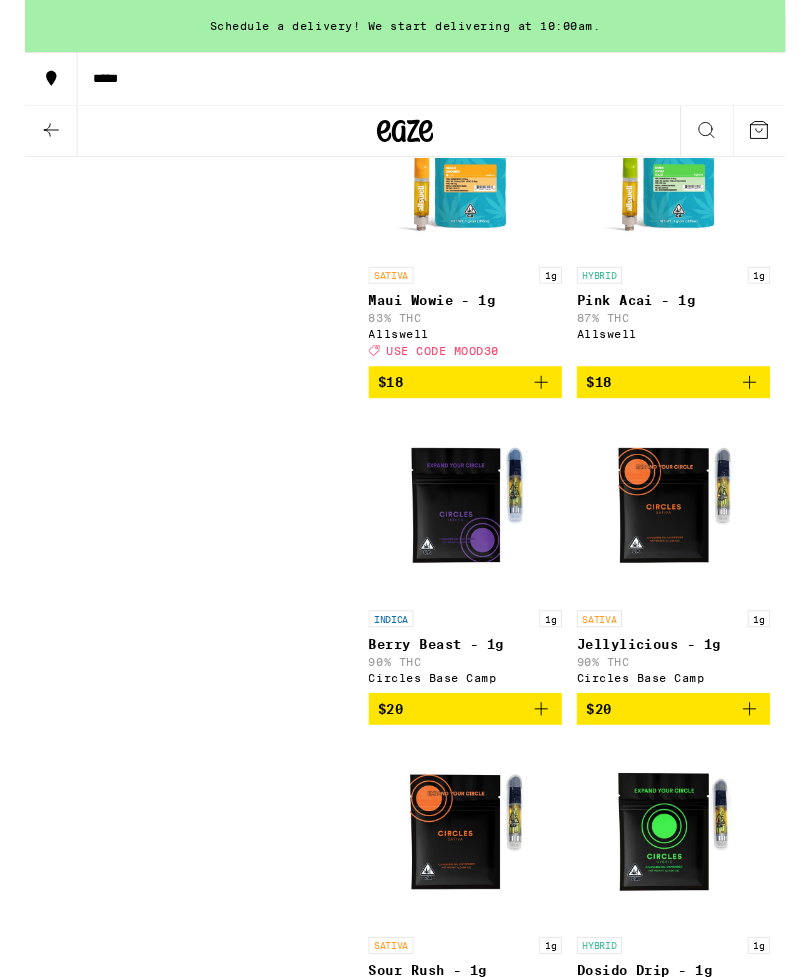 click 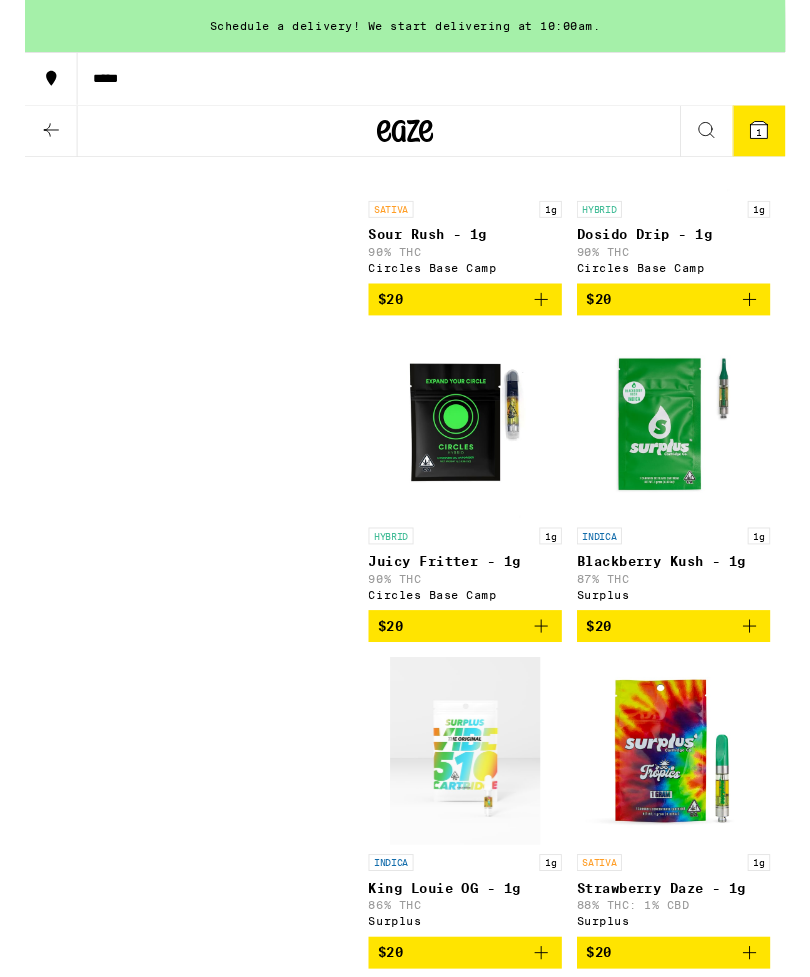click 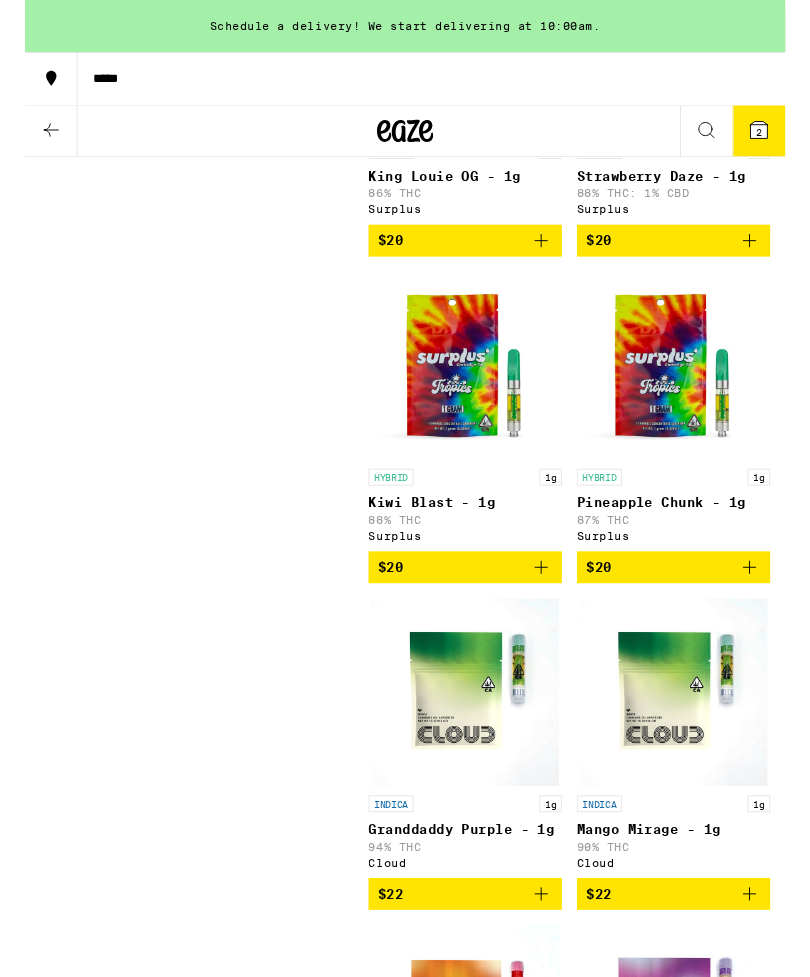 scroll, scrollTop: 2596, scrollLeft: 0, axis: vertical 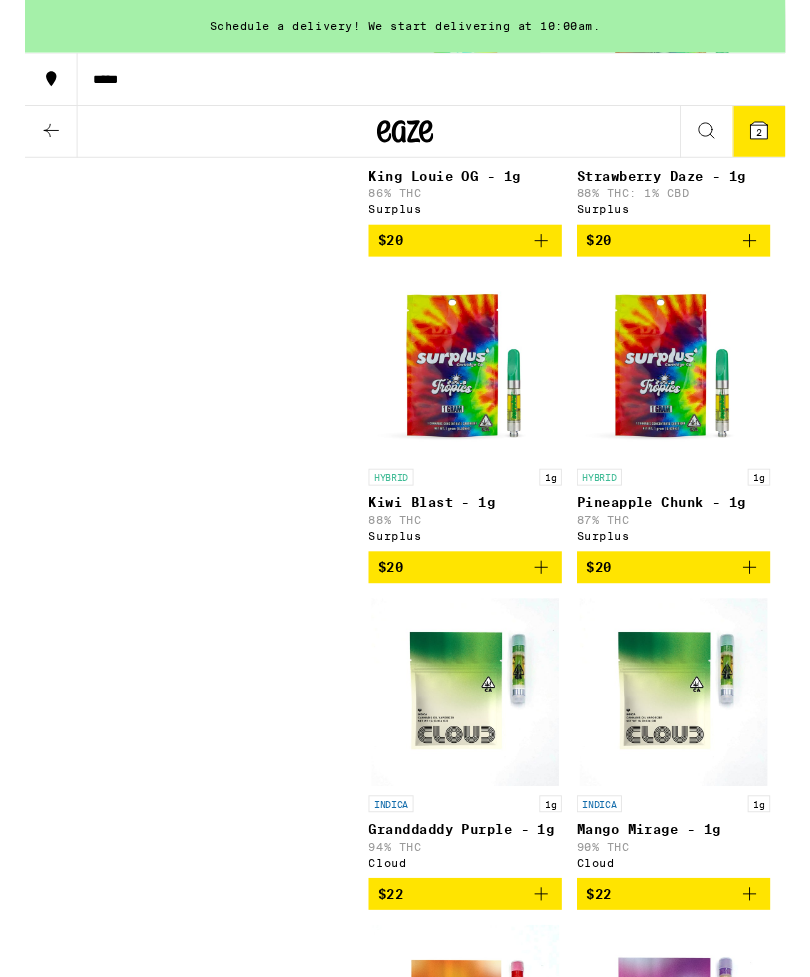 click 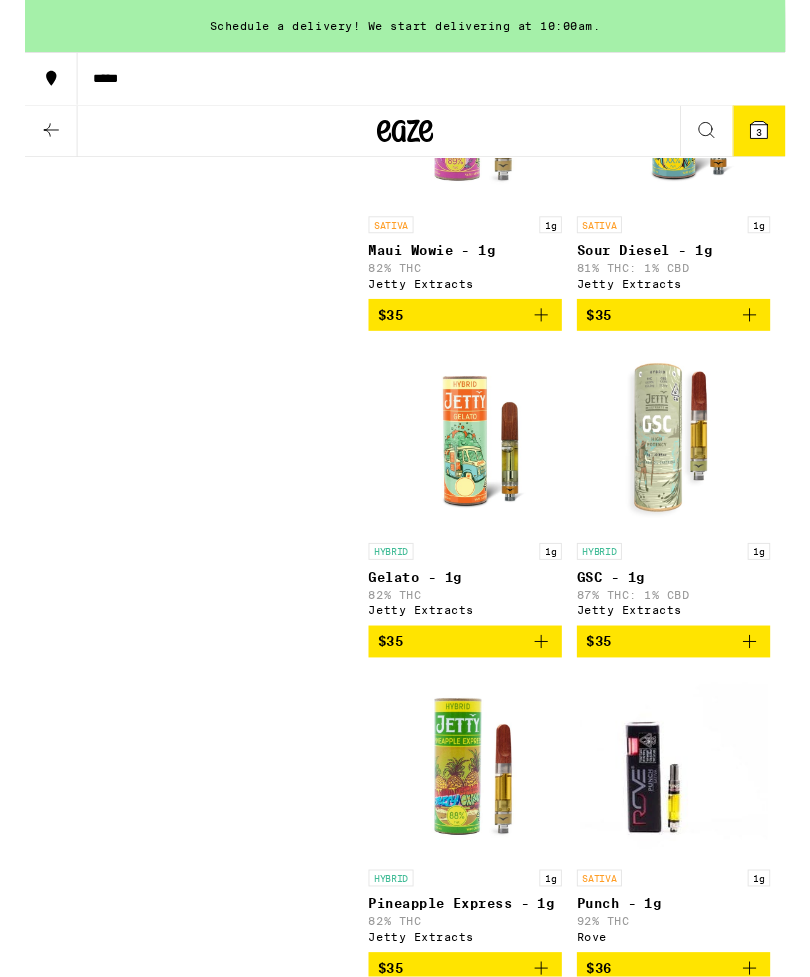 scroll, scrollTop: 13343, scrollLeft: 0, axis: vertical 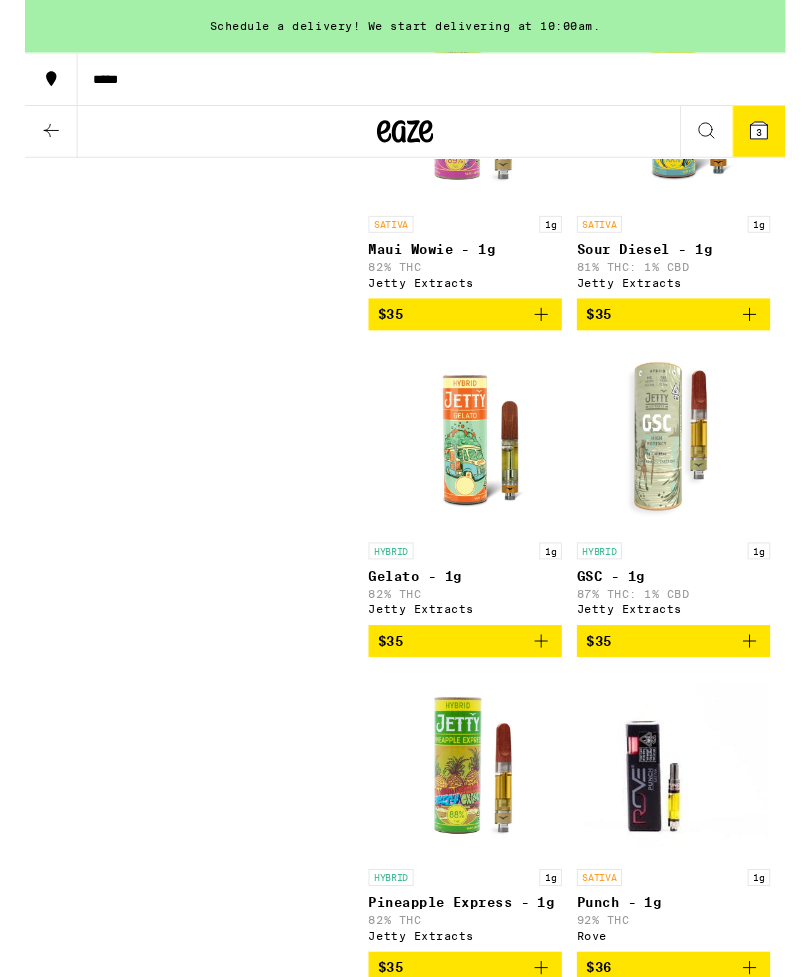click at bounding box center [28, 140] 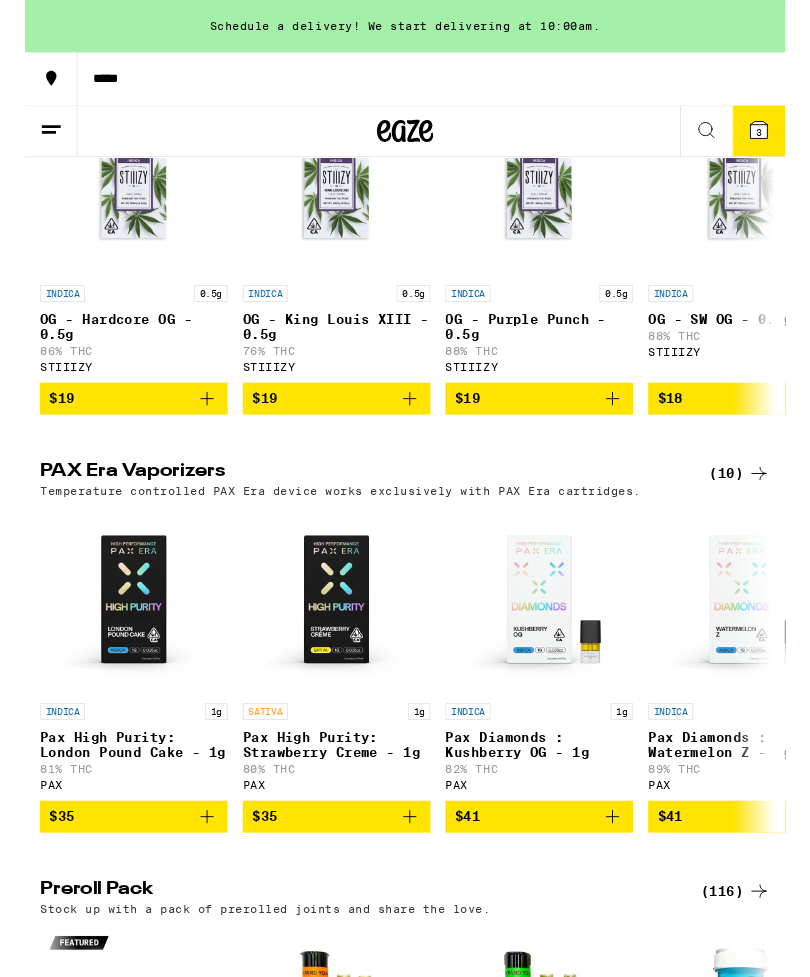 scroll, scrollTop: 2635, scrollLeft: 0, axis: vertical 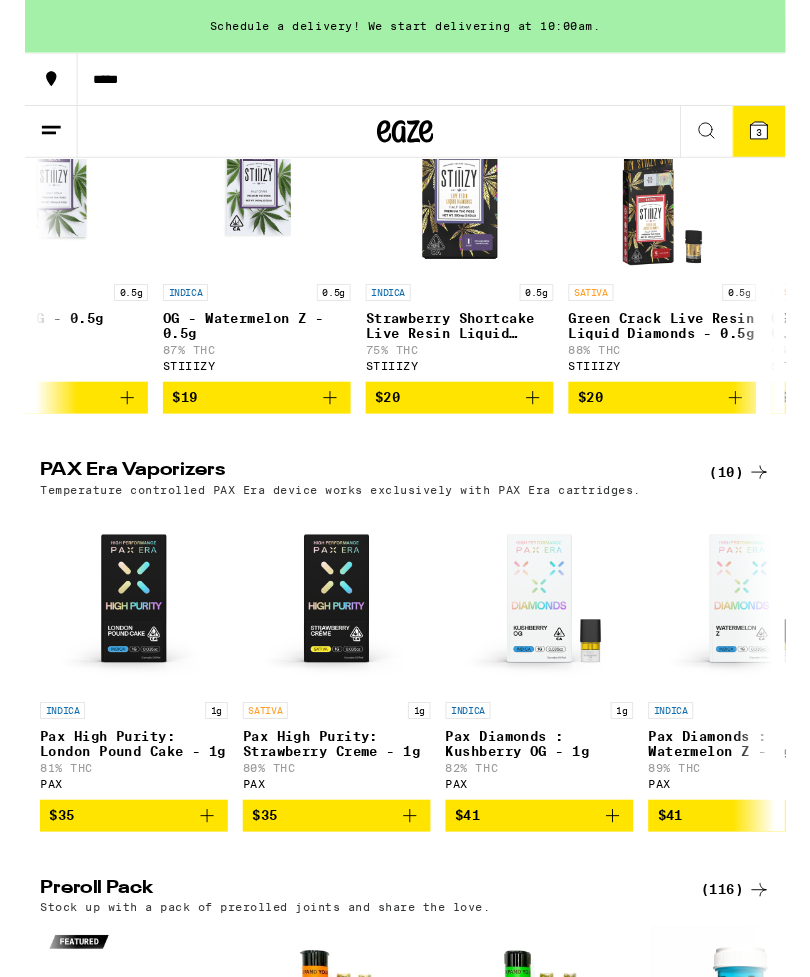 click 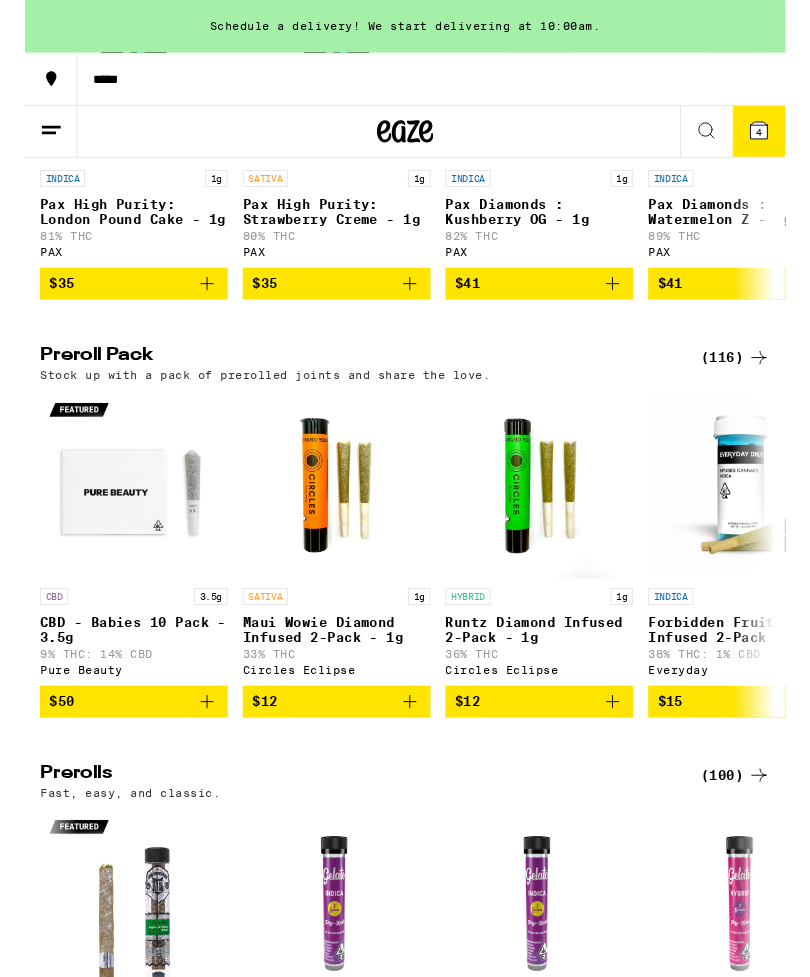 scroll, scrollTop: 0, scrollLeft: 0, axis: both 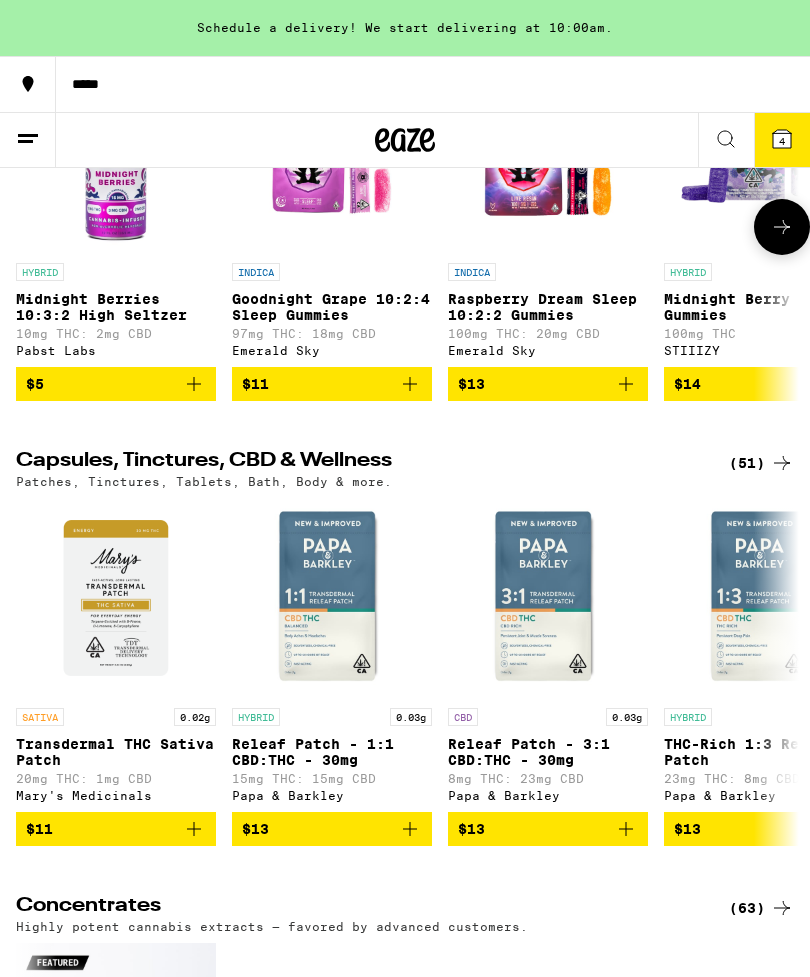 click on "Raspberry Dream Sleep 10:2:2 Gummies" at bounding box center (548, 307) 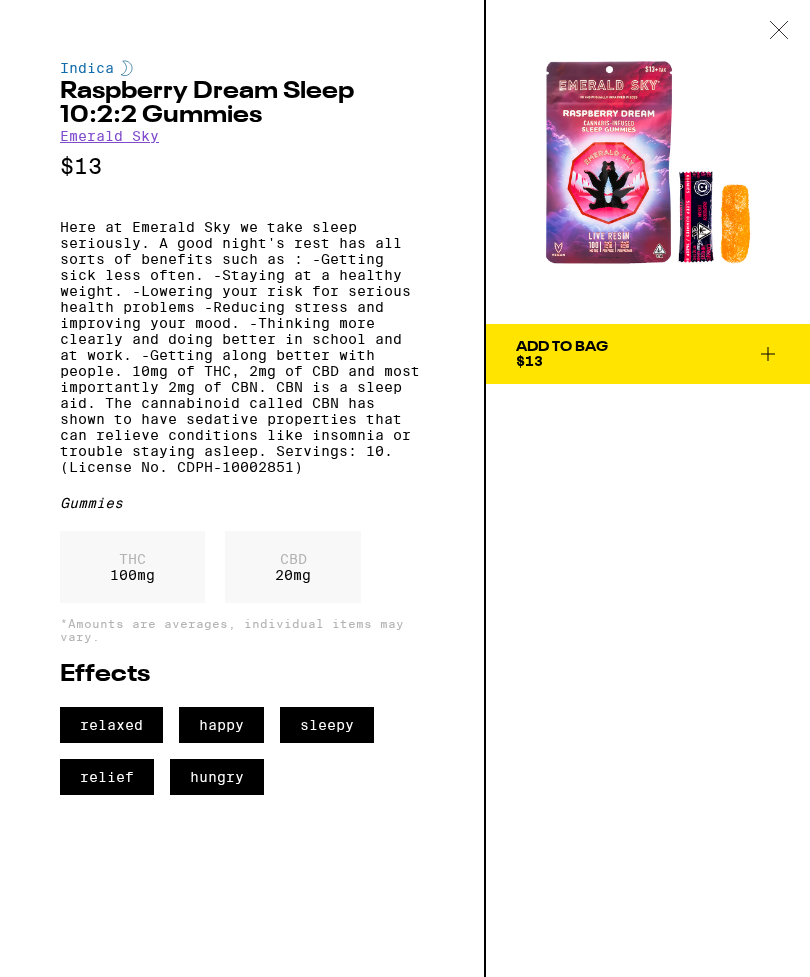 click 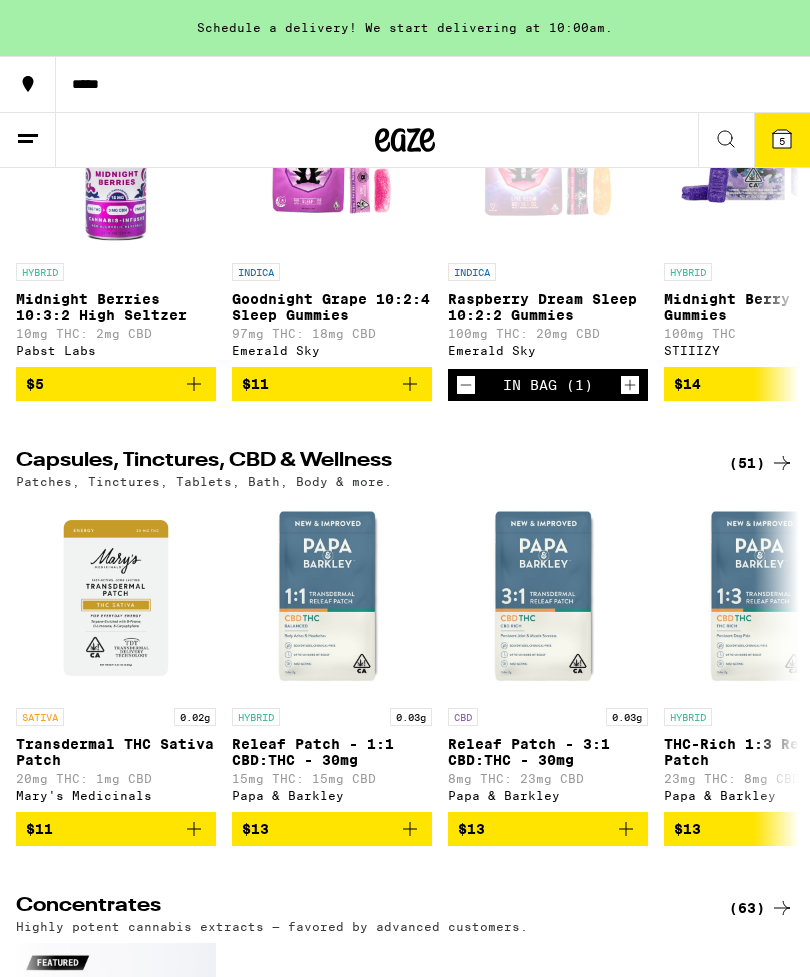 click on "5" at bounding box center [782, 141] 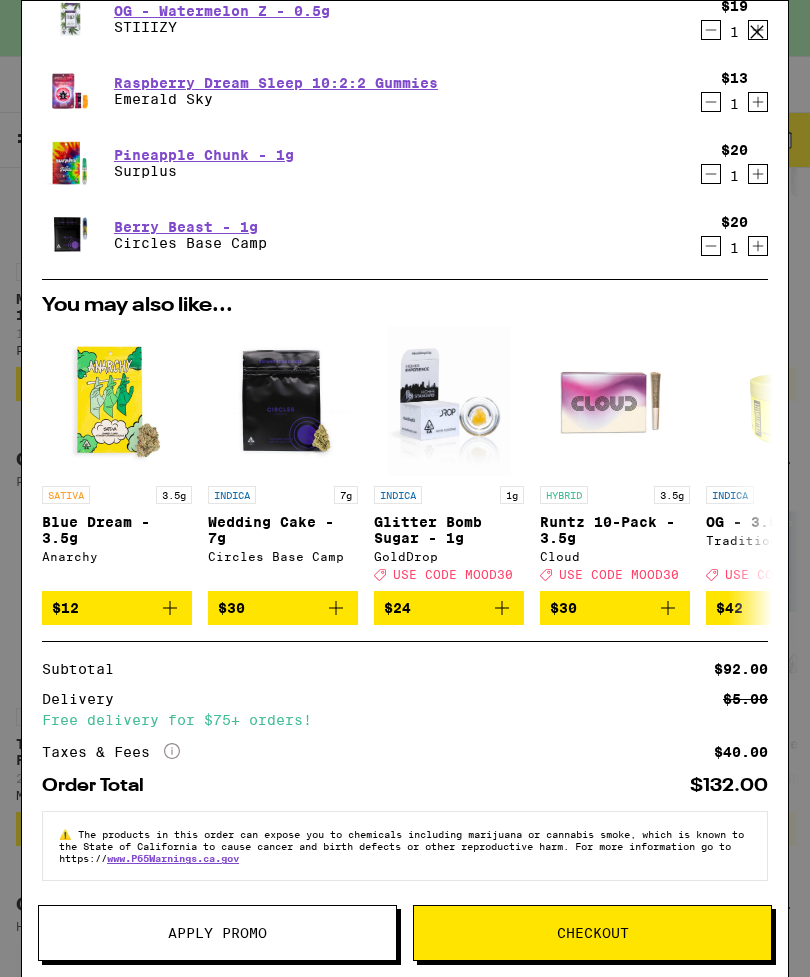 scroll, scrollTop: 240, scrollLeft: 0, axis: vertical 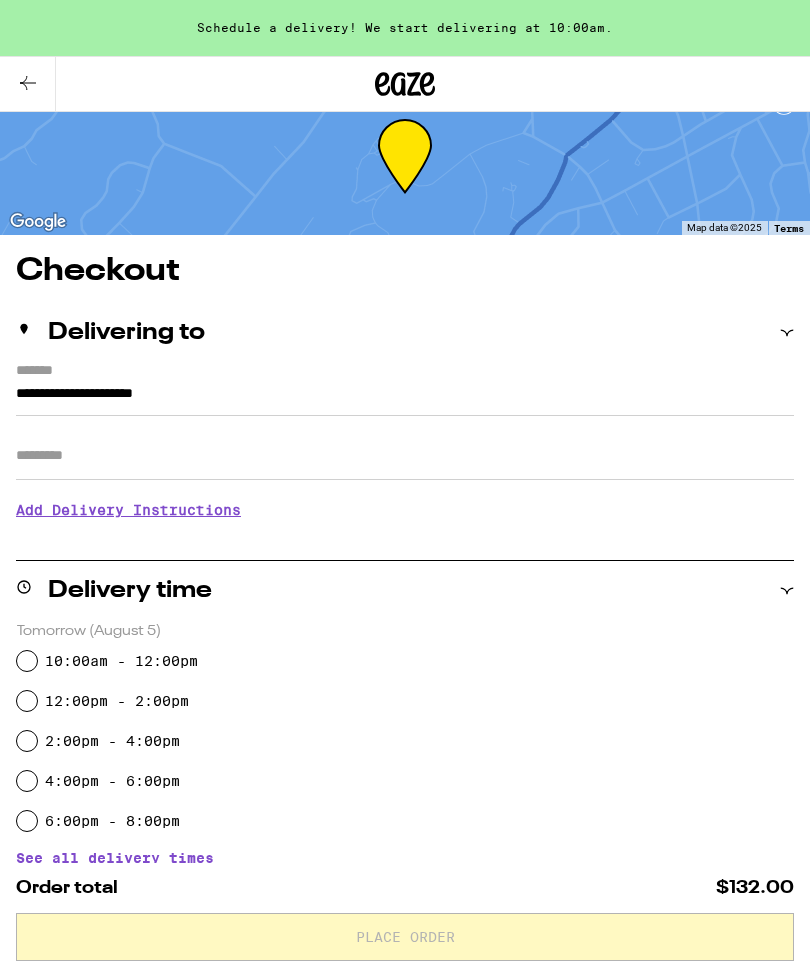click on "**********" at bounding box center [405, 399] 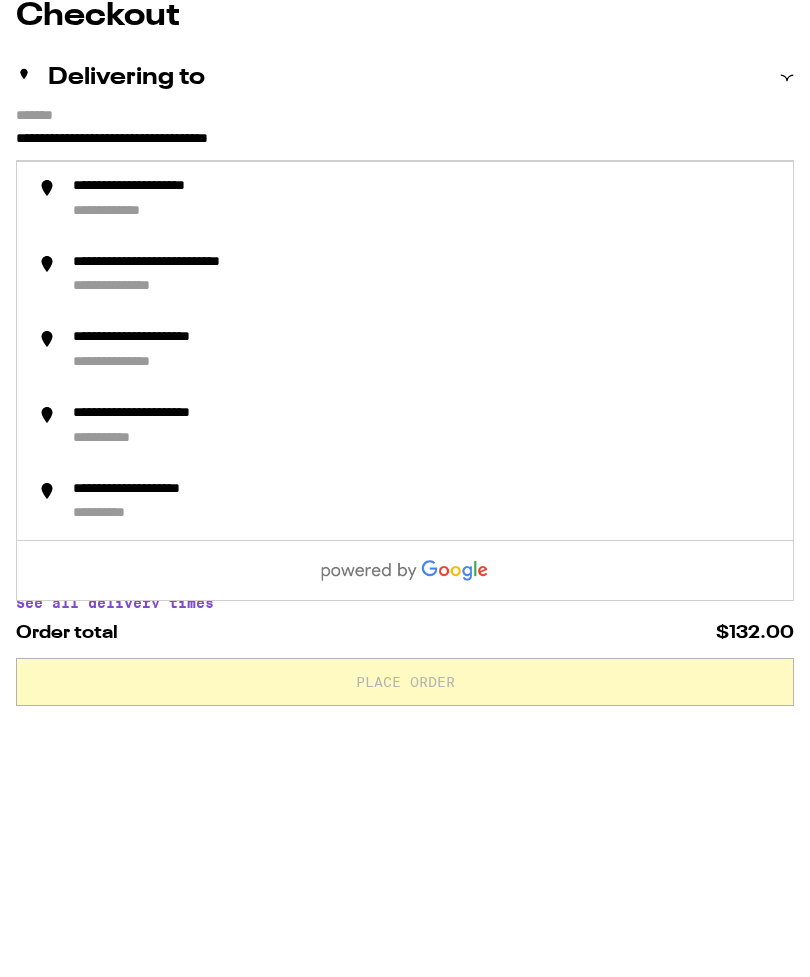 click on "**********" at bounding box center [405, 399] 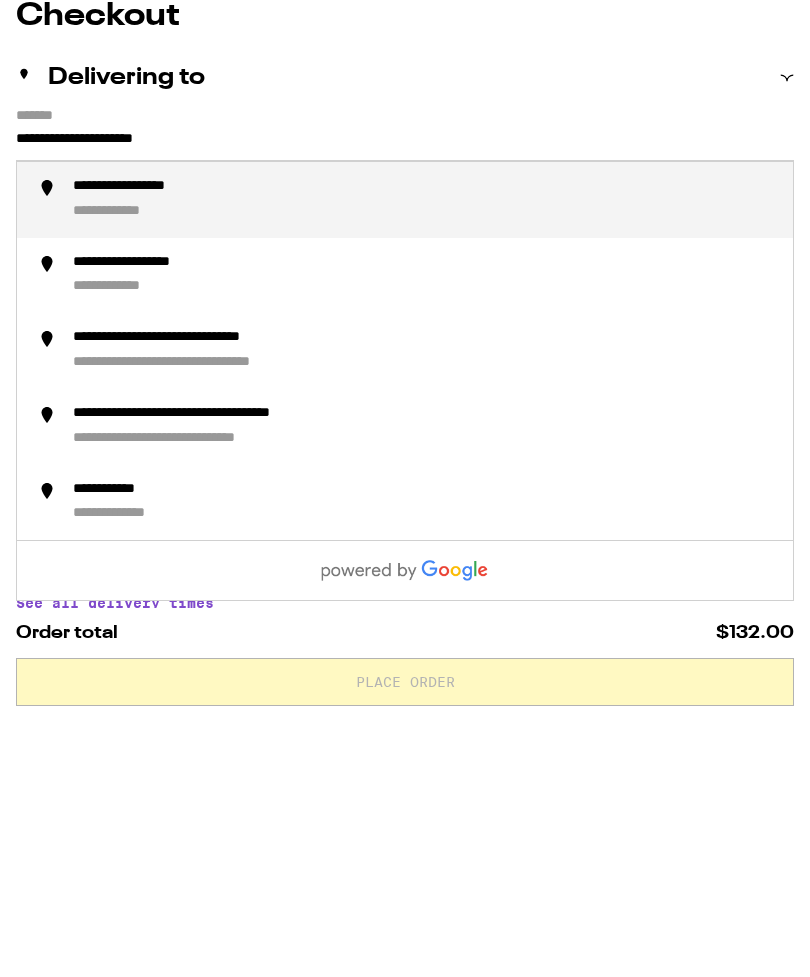 click on "**********" at bounding box center [154, 442] 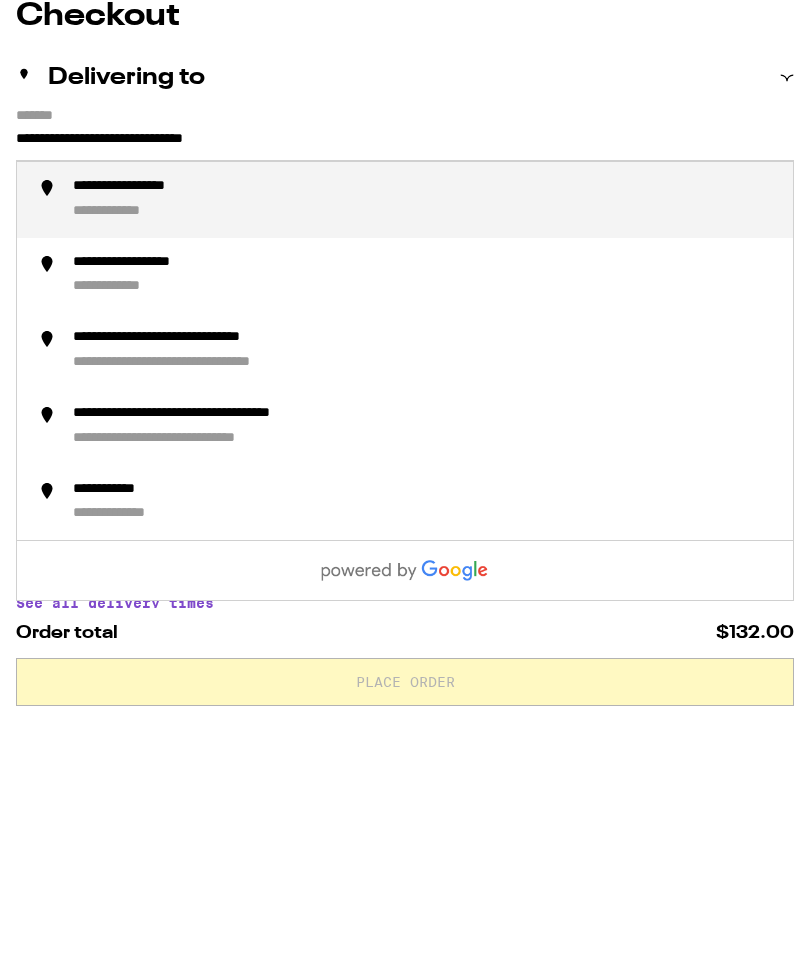 scroll, scrollTop: 290, scrollLeft: 0, axis: vertical 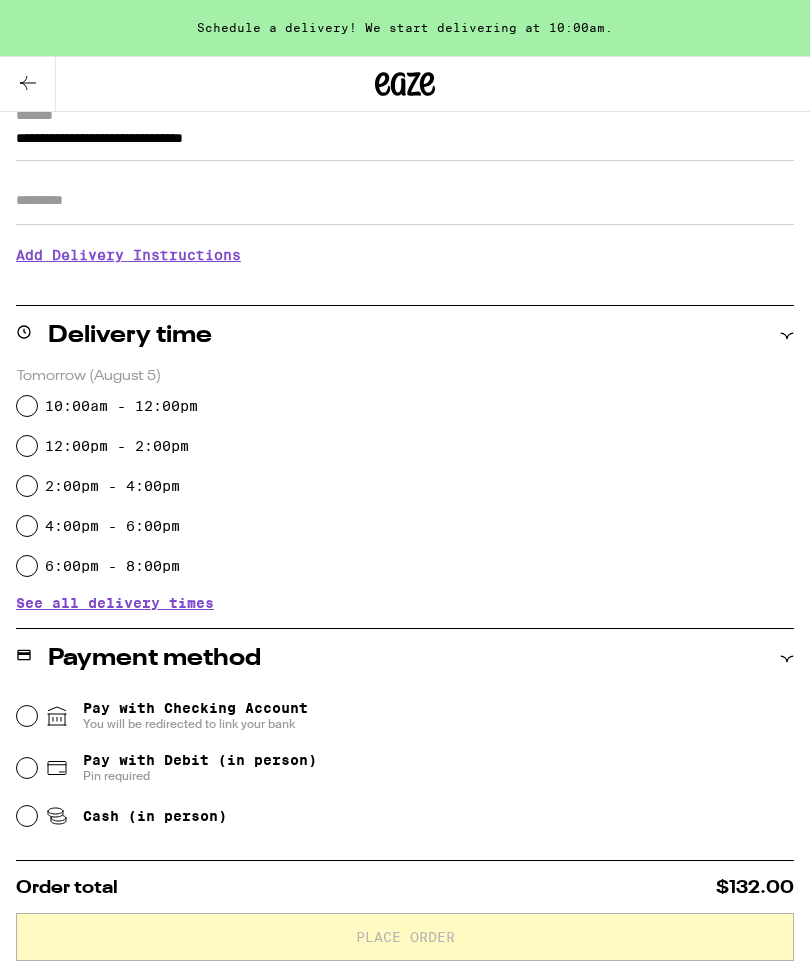 type on "**********" 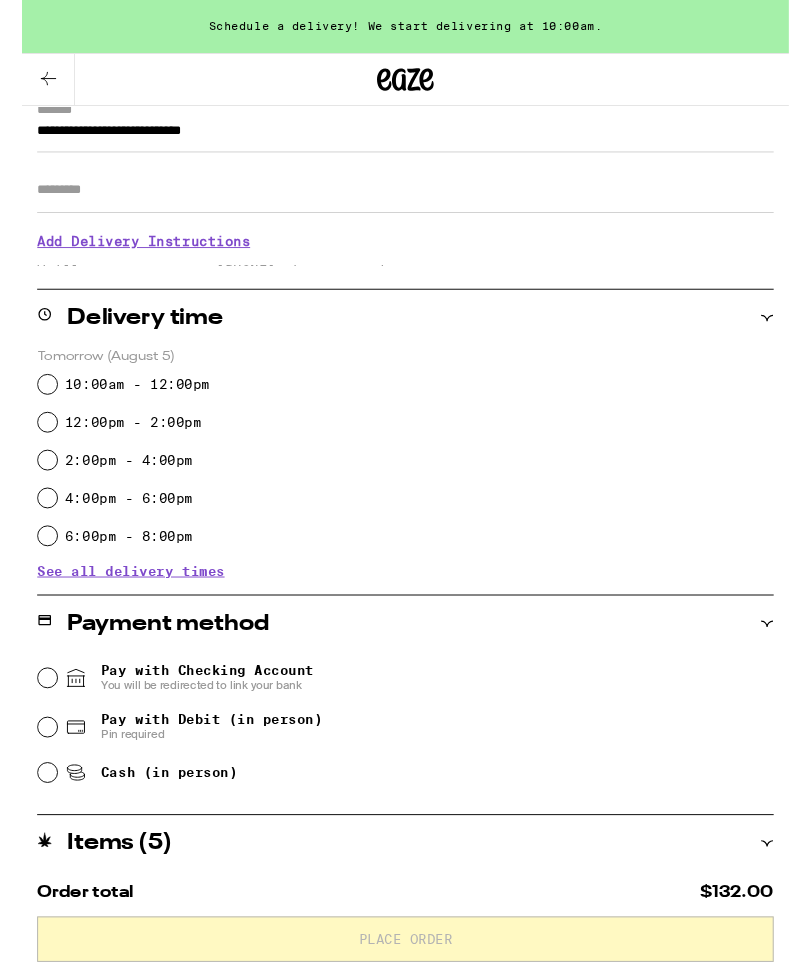 scroll, scrollTop: 283, scrollLeft: 0, axis: vertical 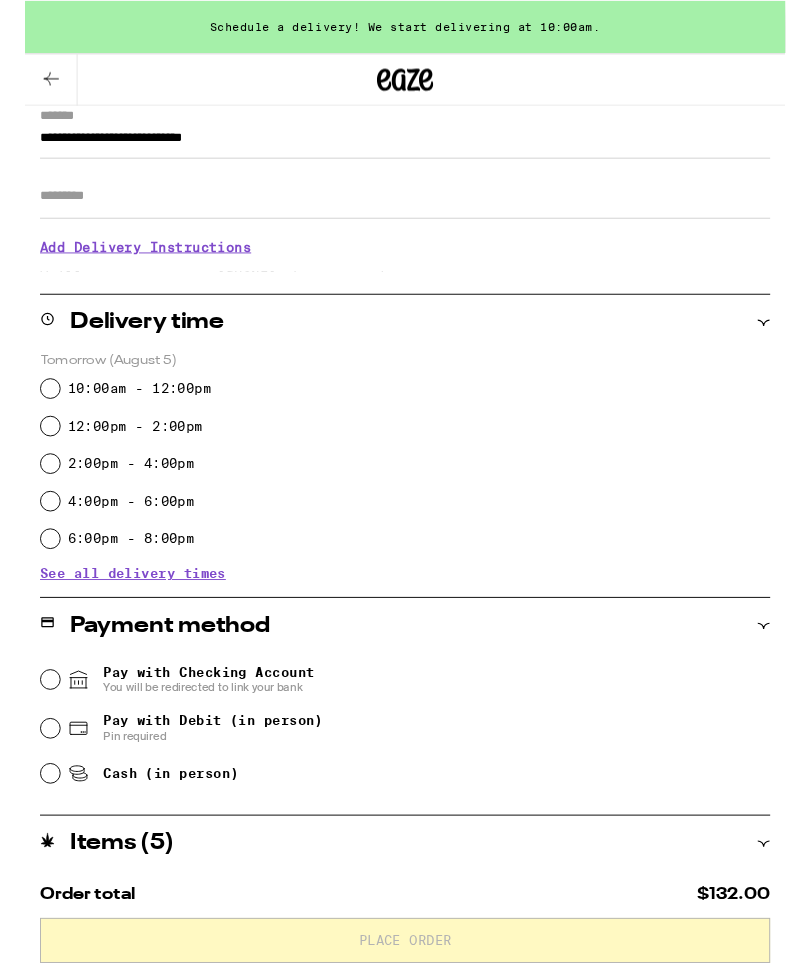 click on "12:00pm - 2:00pm" at bounding box center [27, 453] 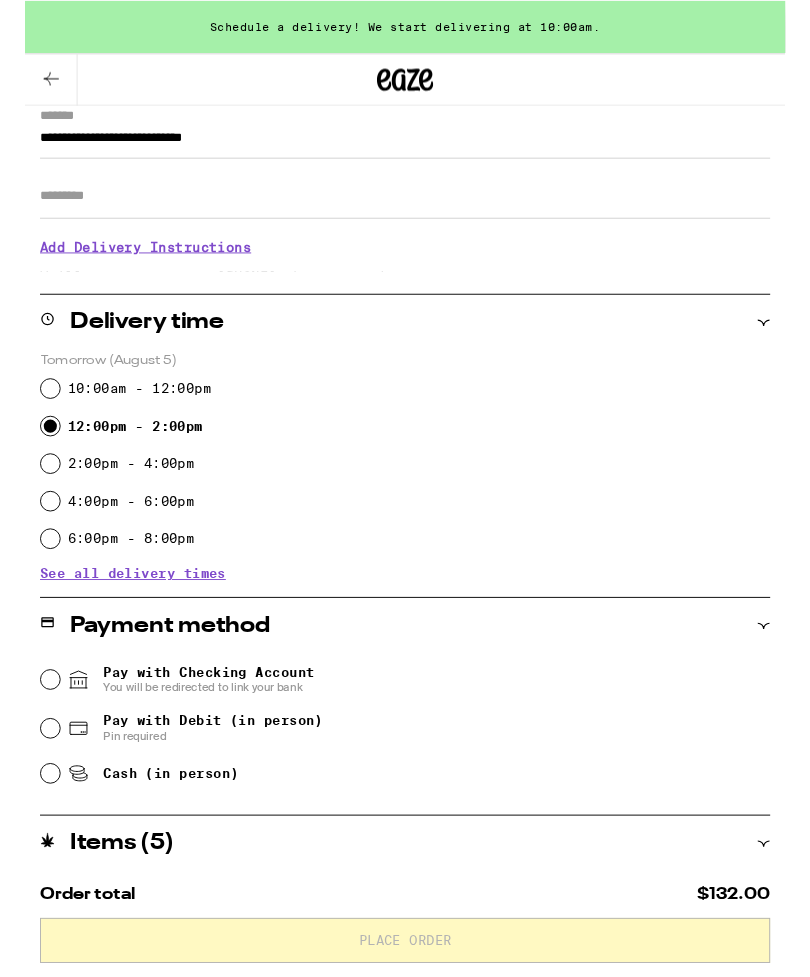 scroll, scrollTop: 282, scrollLeft: 0, axis: vertical 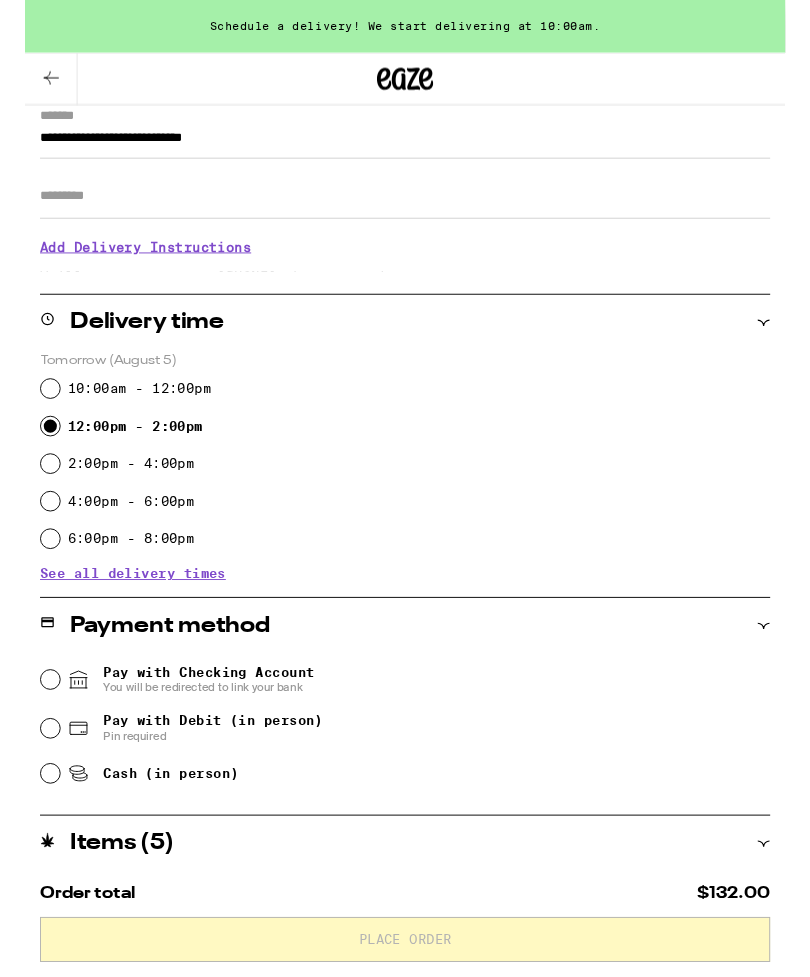 click on "Pay with Debit (in person) Pin required" at bounding box center (27, 776) 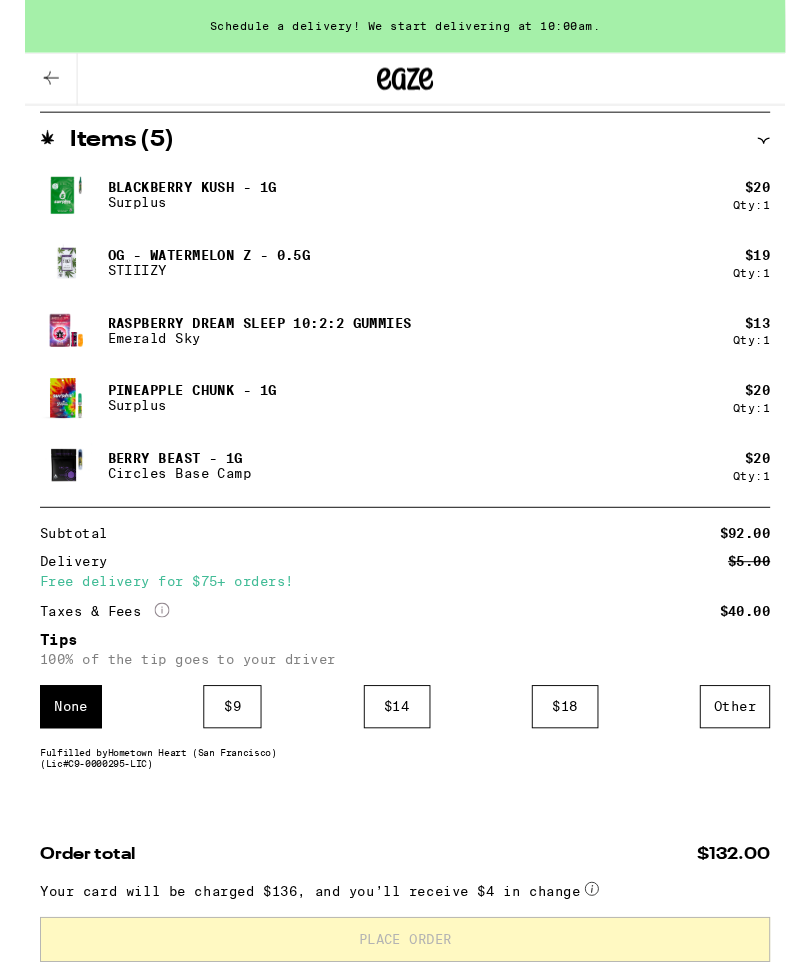 scroll, scrollTop: 1080, scrollLeft: 0, axis: vertical 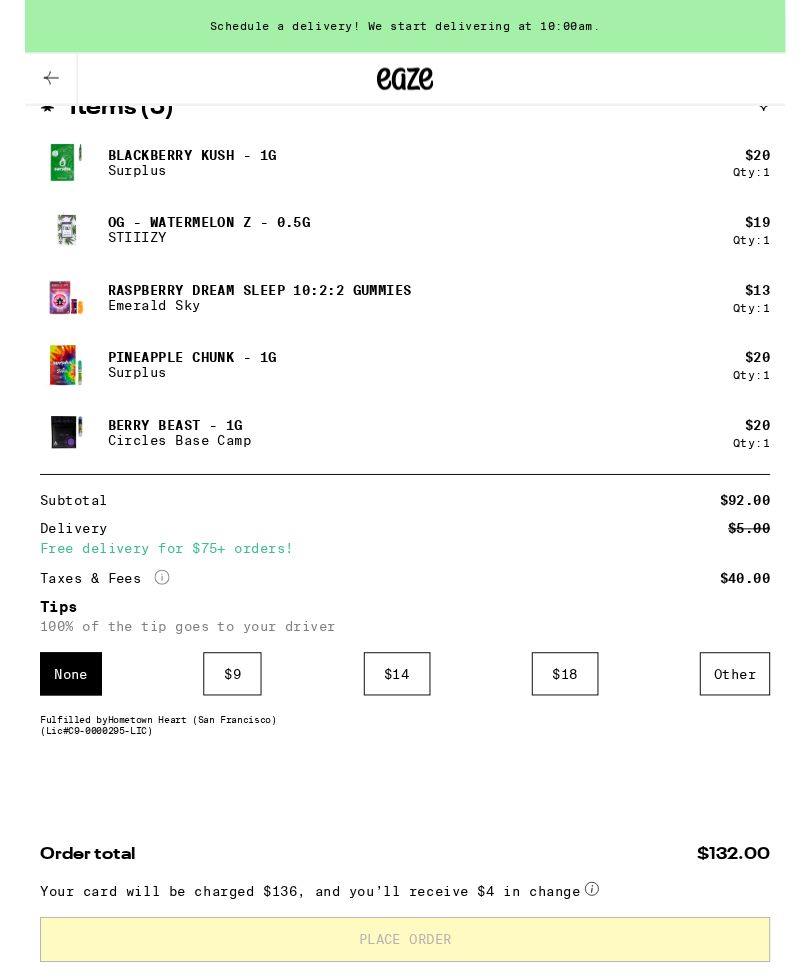 click on "$ 9" at bounding box center (221, 718) 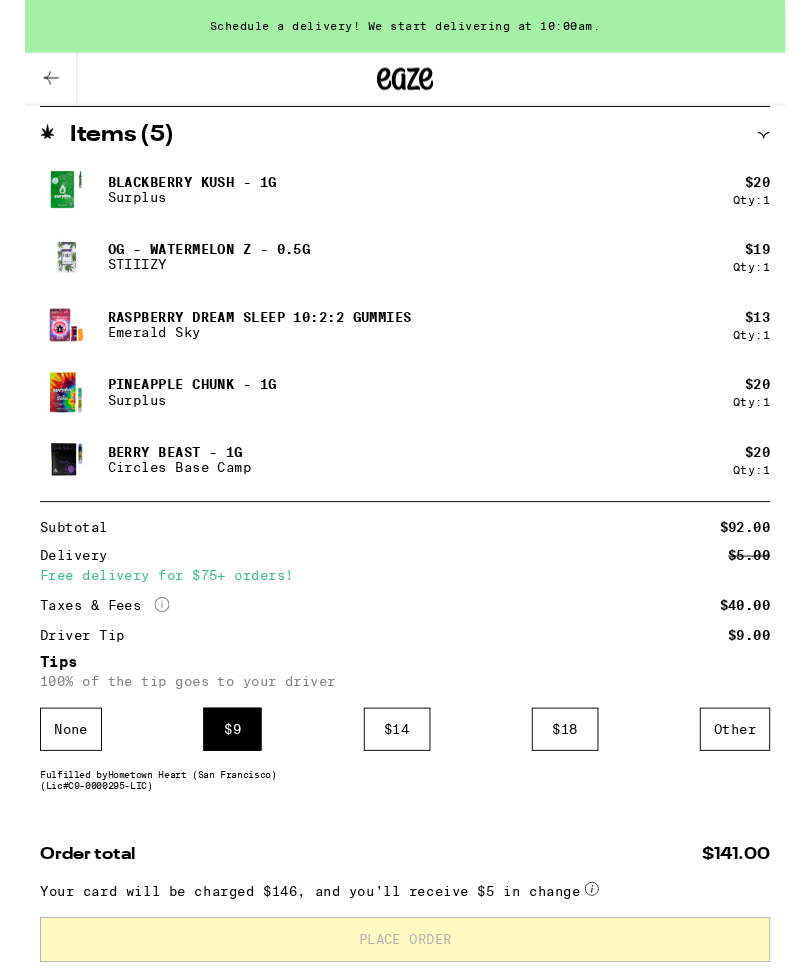 scroll, scrollTop: 1110, scrollLeft: 0, axis: vertical 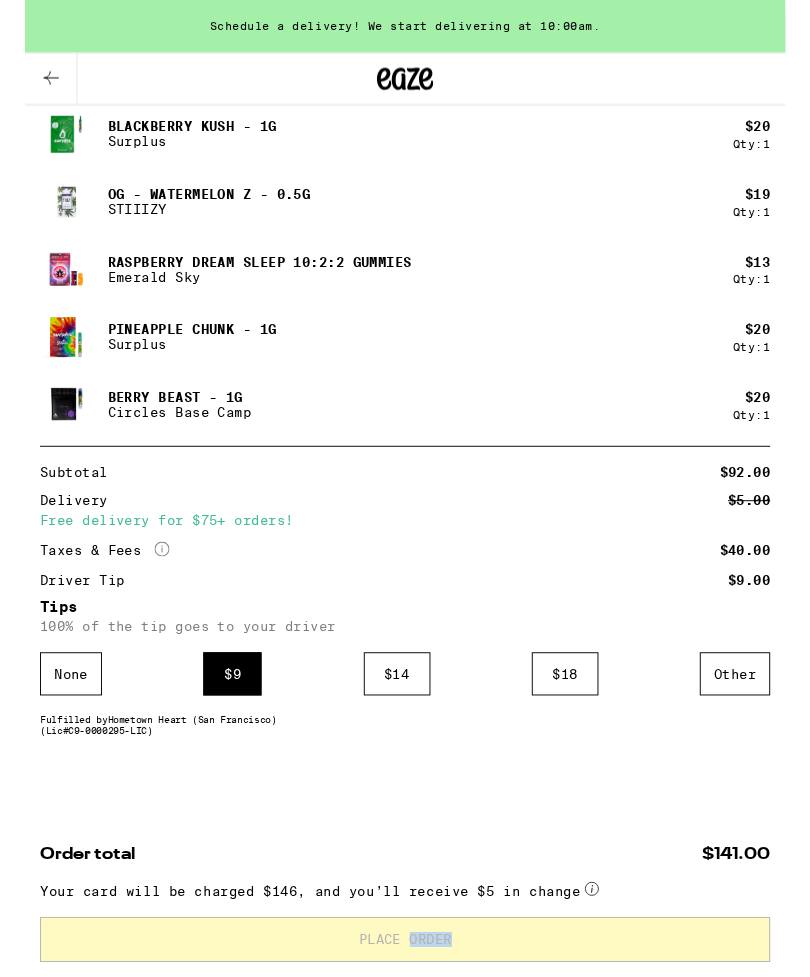 click on "**********" at bounding box center [405, 117] 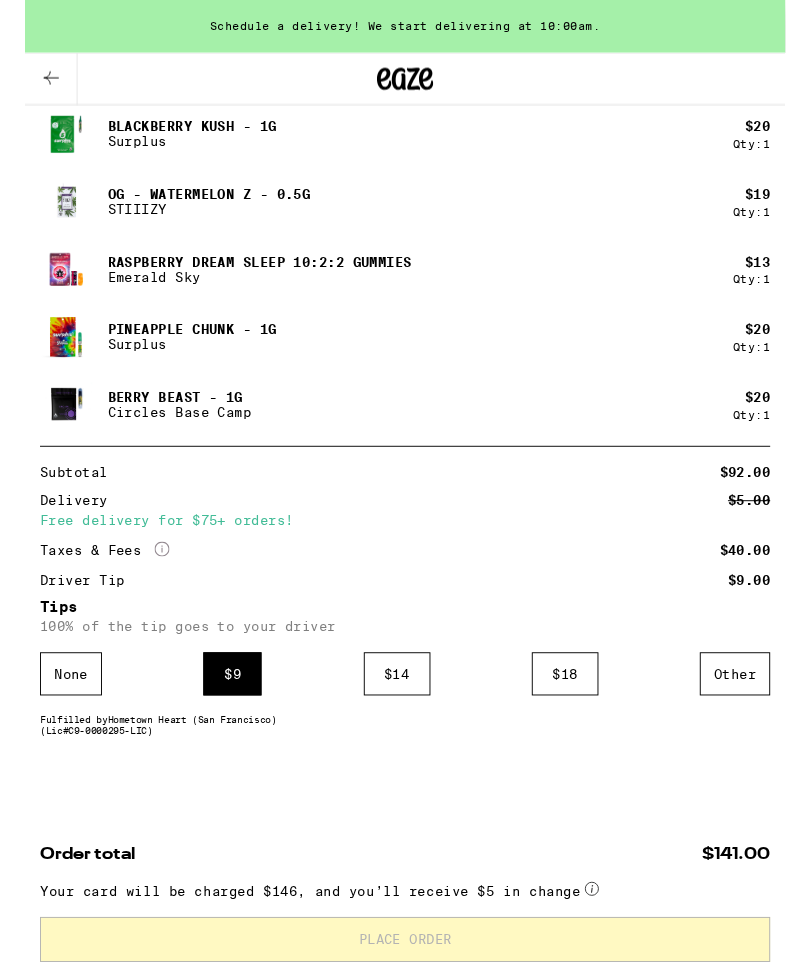 click on "$ 14" at bounding box center [396, 718] 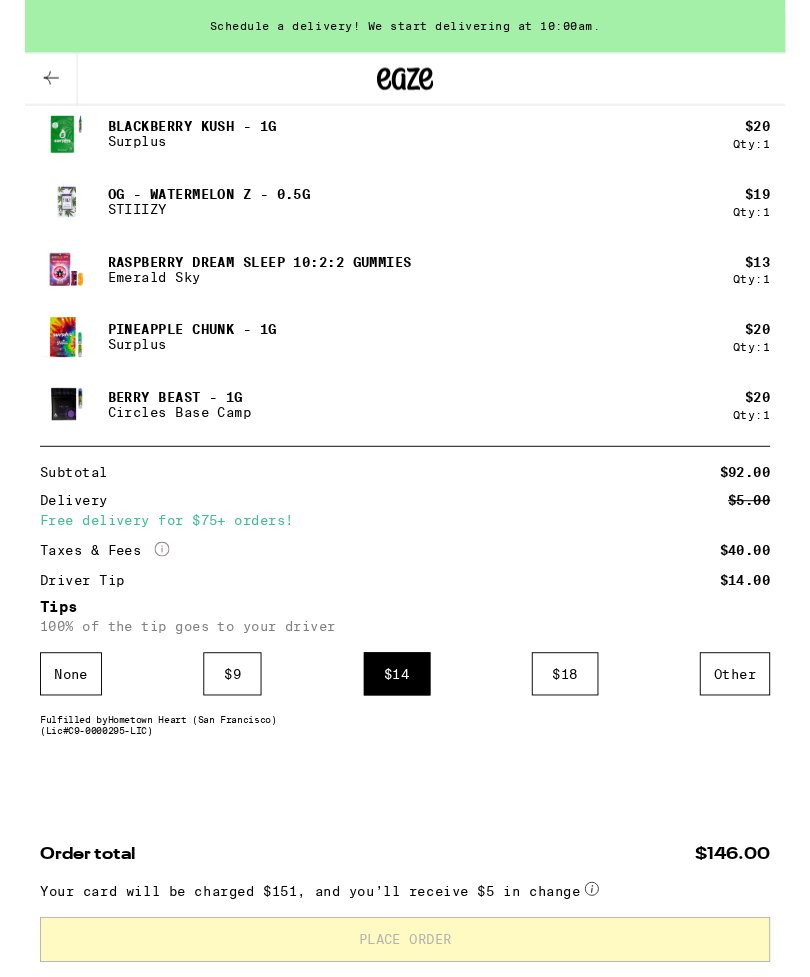 click on "$ 9" at bounding box center (221, 718) 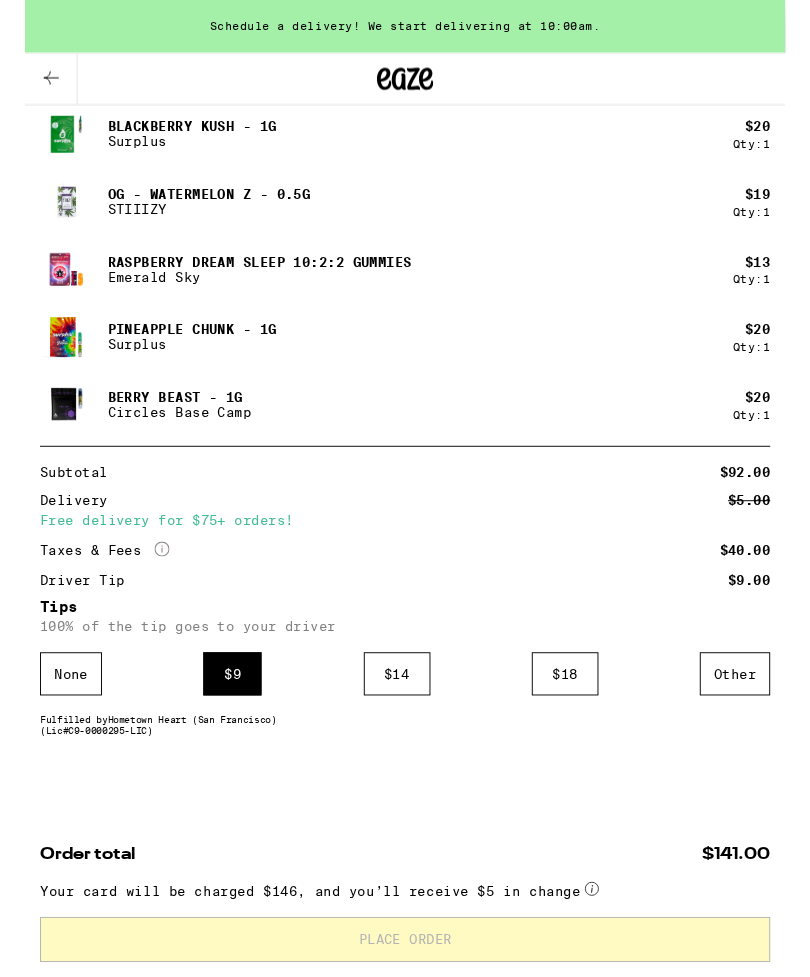 click at bounding box center [606, 949] 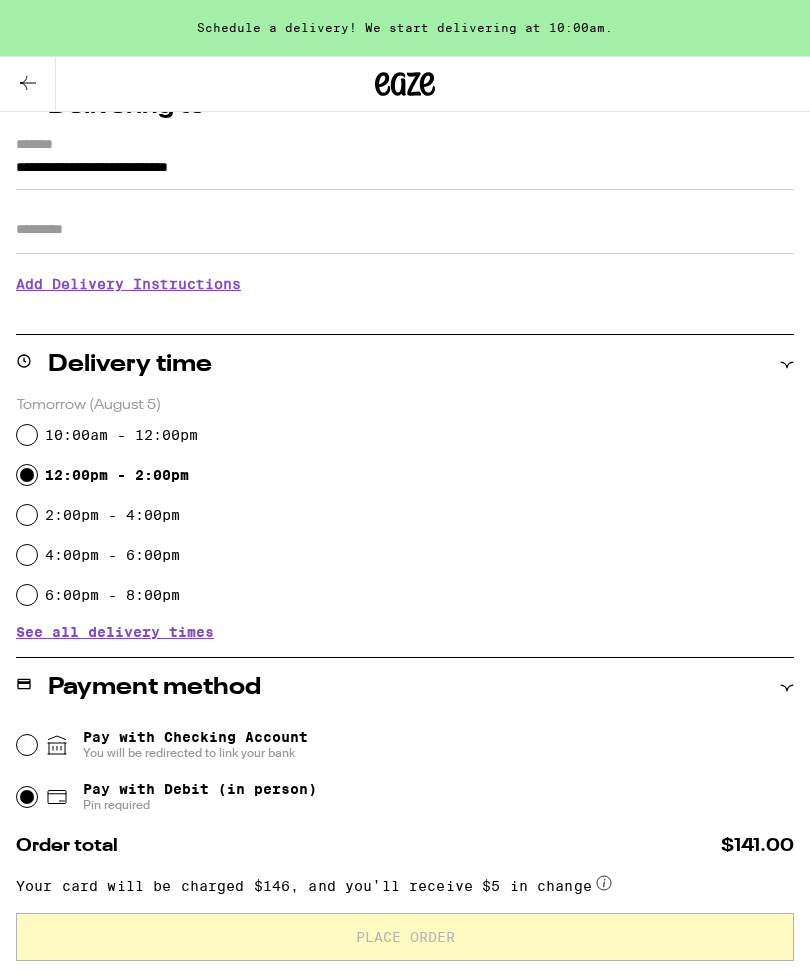 scroll, scrollTop: 260, scrollLeft: 0, axis: vertical 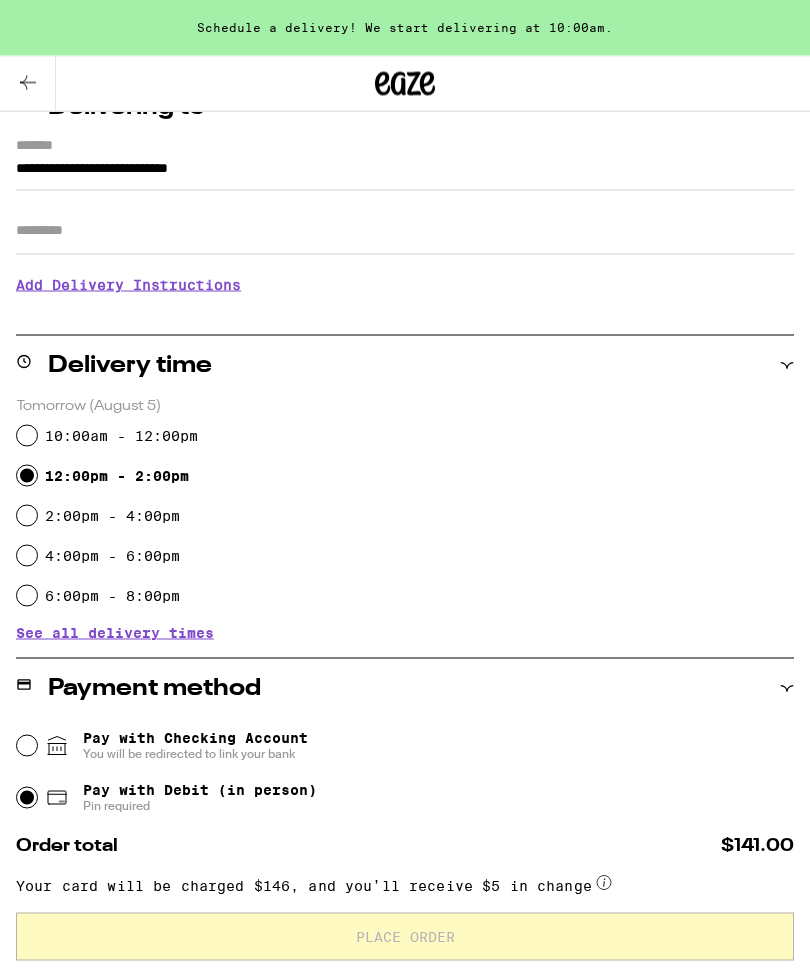 click on "See all delivery times" at bounding box center [115, 633] 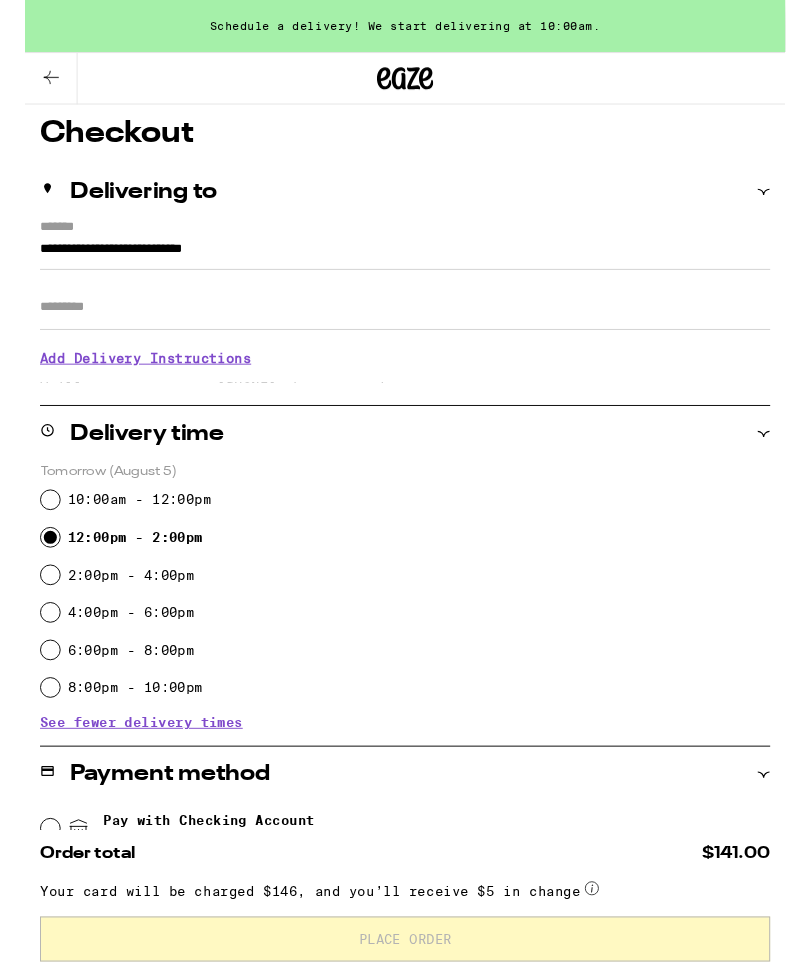 scroll, scrollTop: 203, scrollLeft: 0, axis: vertical 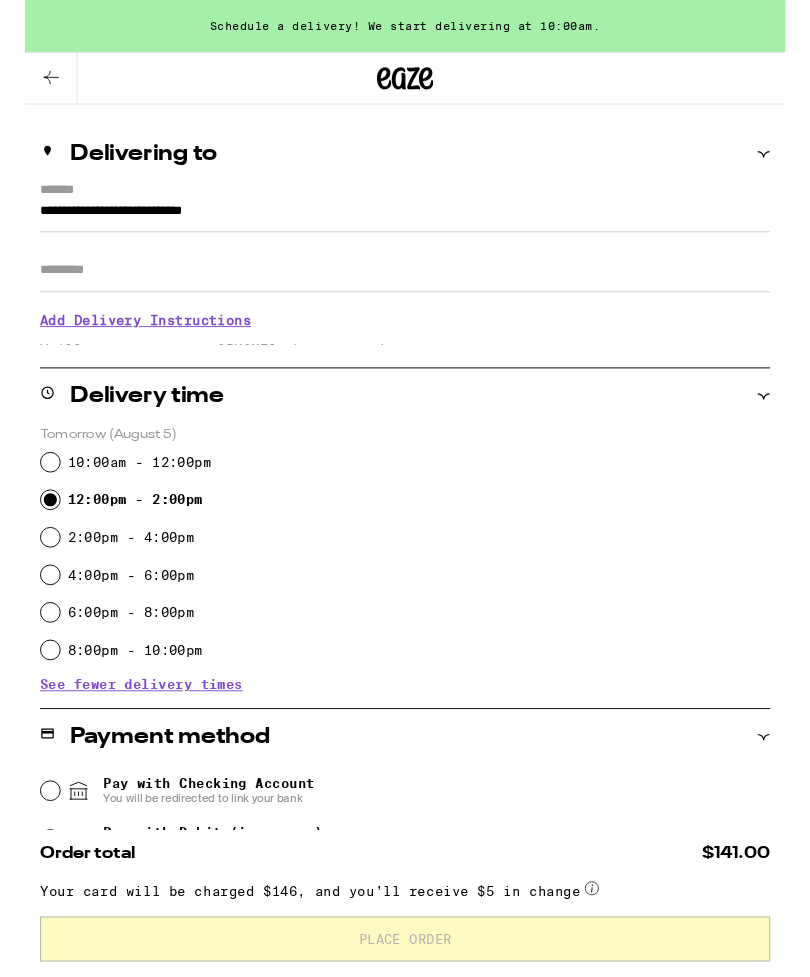 click on "2:00pm - 4:00pm" at bounding box center (27, 573) 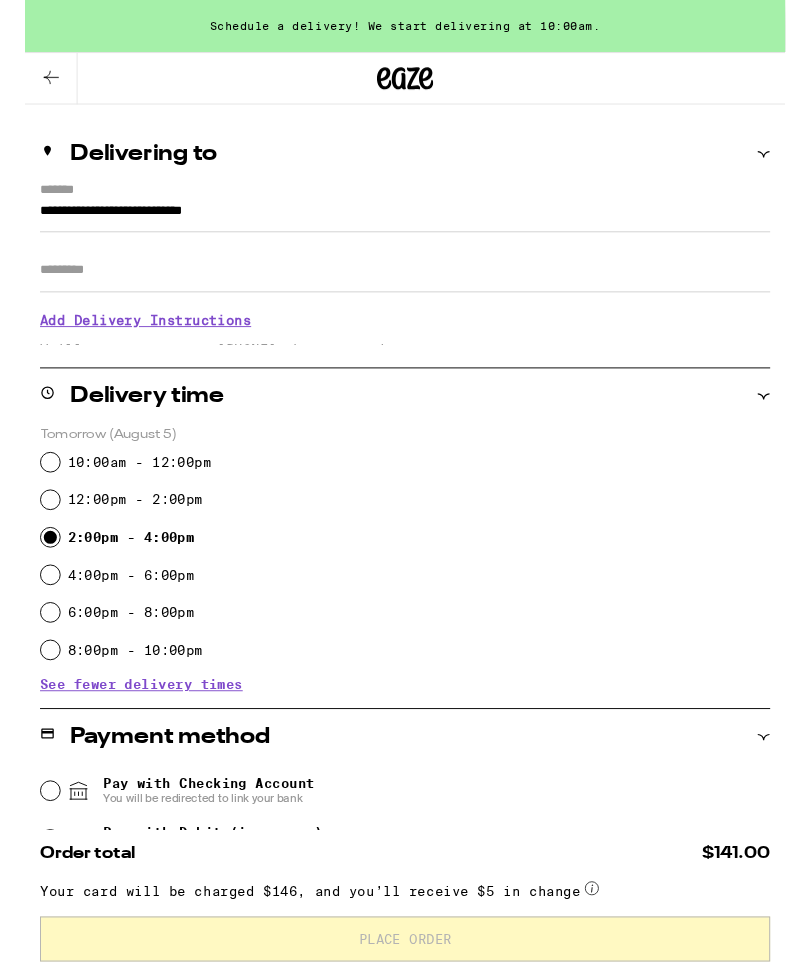 scroll, scrollTop: 204, scrollLeft: 0, axis: vertical 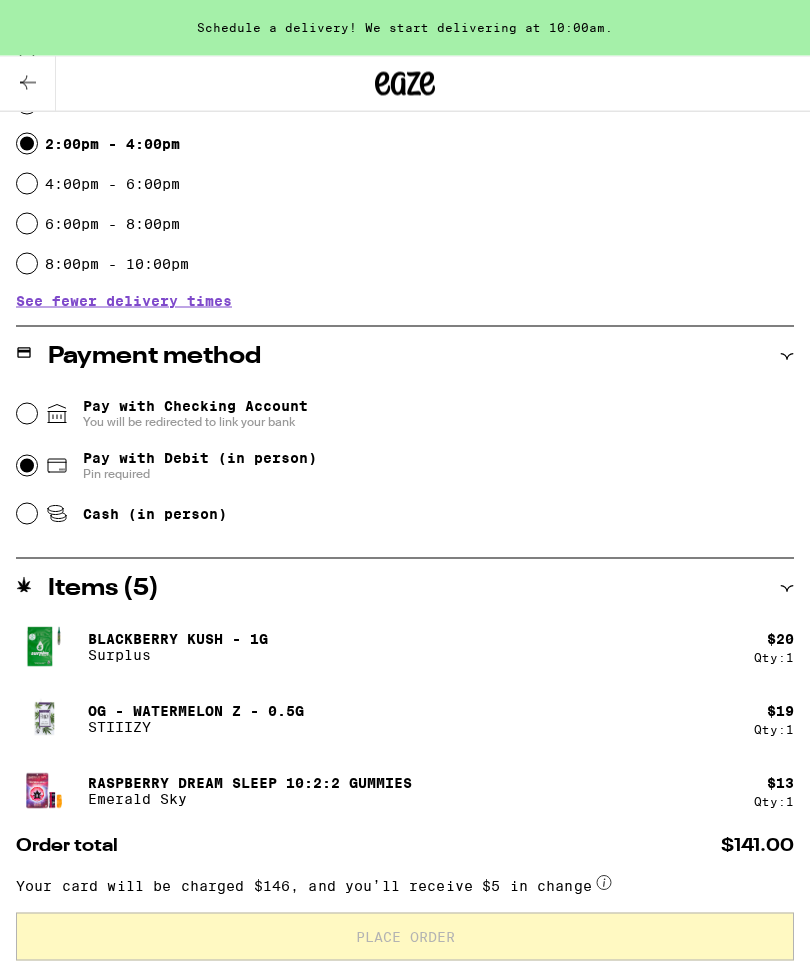 click on "Pay with Checking Account You will be redirected to link your bank" at bounding box center (27, 414) 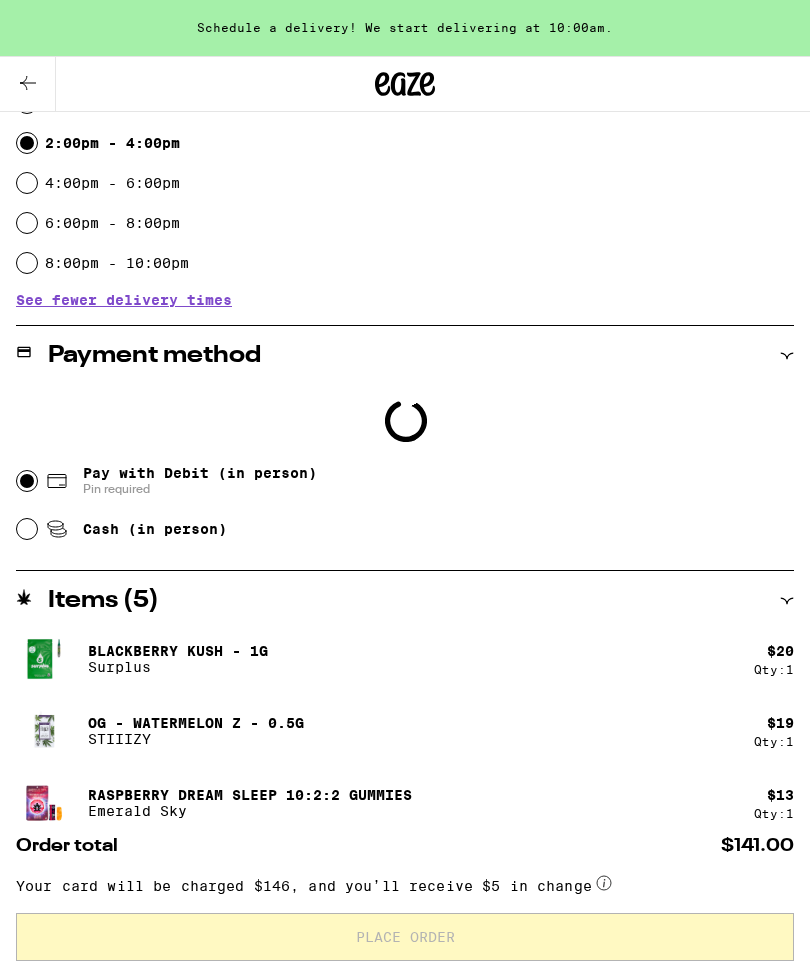 click on "Pay with Debit (in person) Pin required" at bounding box center [405, 481] 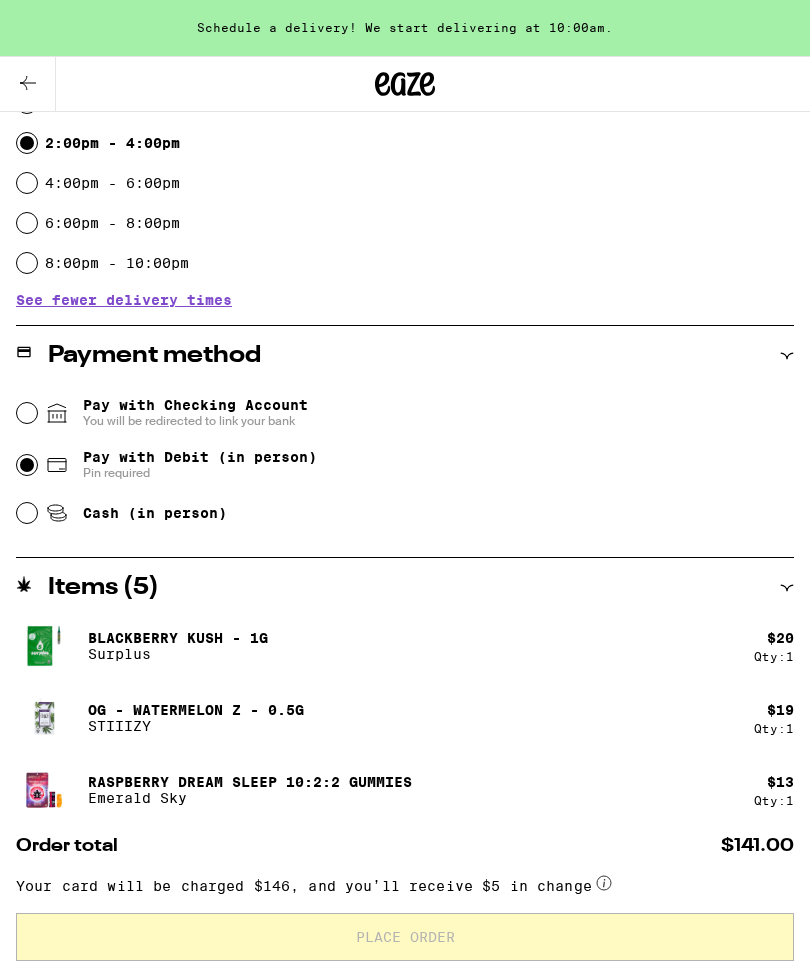 click on "Pay with Checking Account You will be redirected to link your bank" at bounding box center [27, 413] 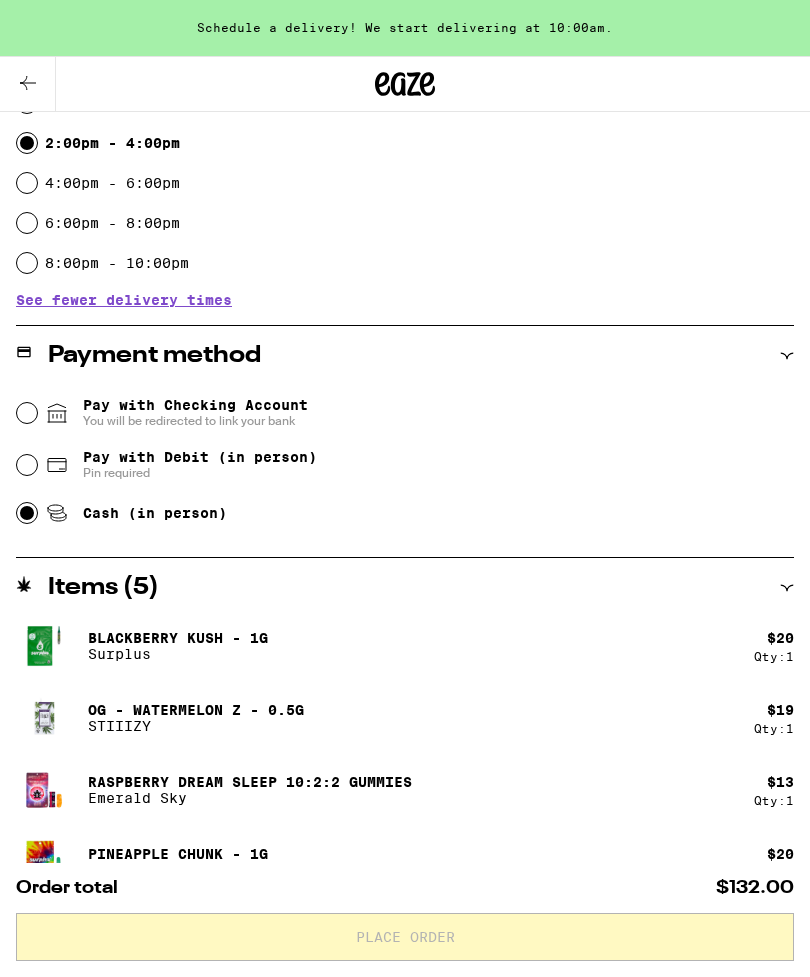 click on "**********" at bounding box center (405, 519) 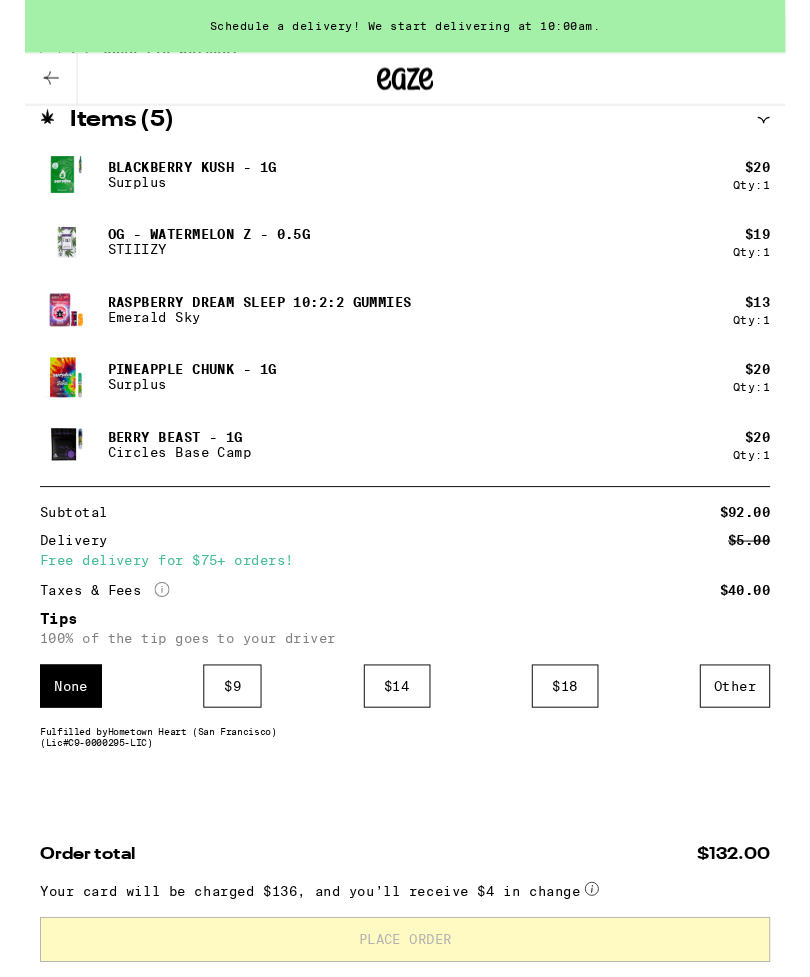 scroll, scrollTop: 1120, scrollLeft: 0, axis: vertical 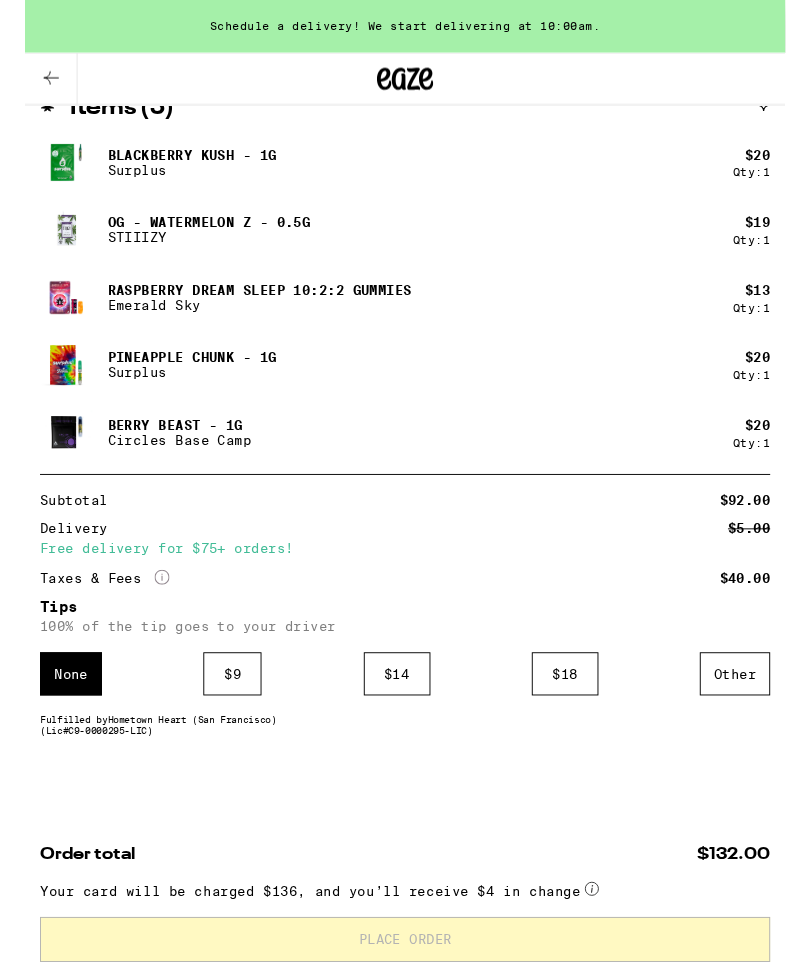 click on "$ 14" at bounding box center (396, 718) 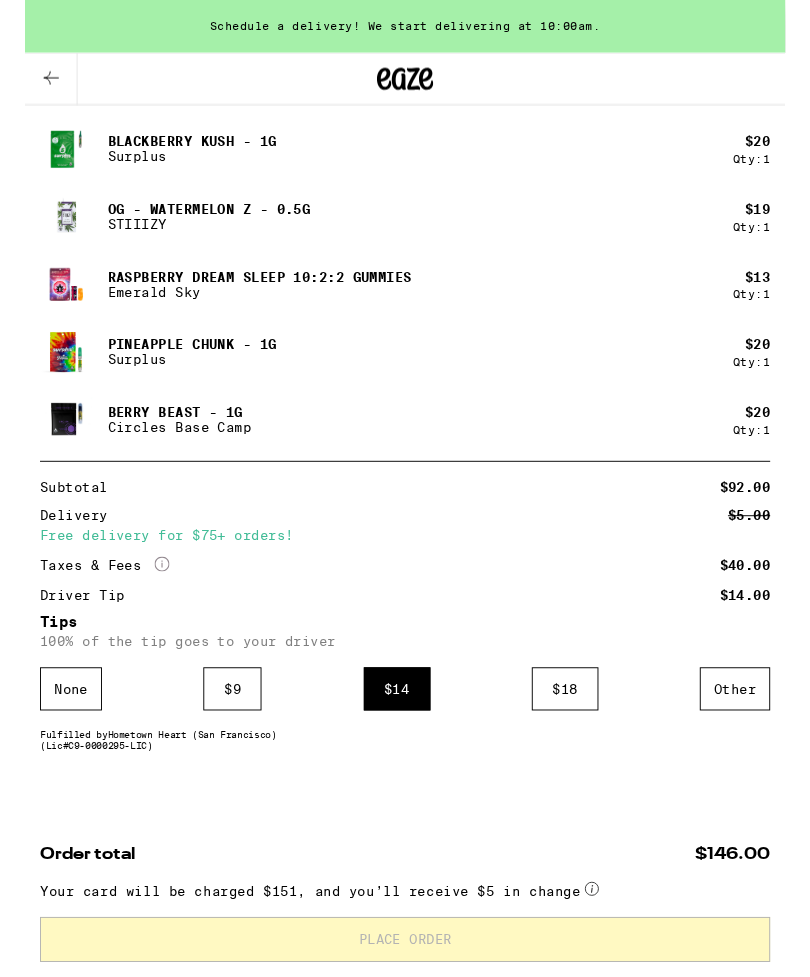 click on "$ 18" at bounding box center (575, 734) 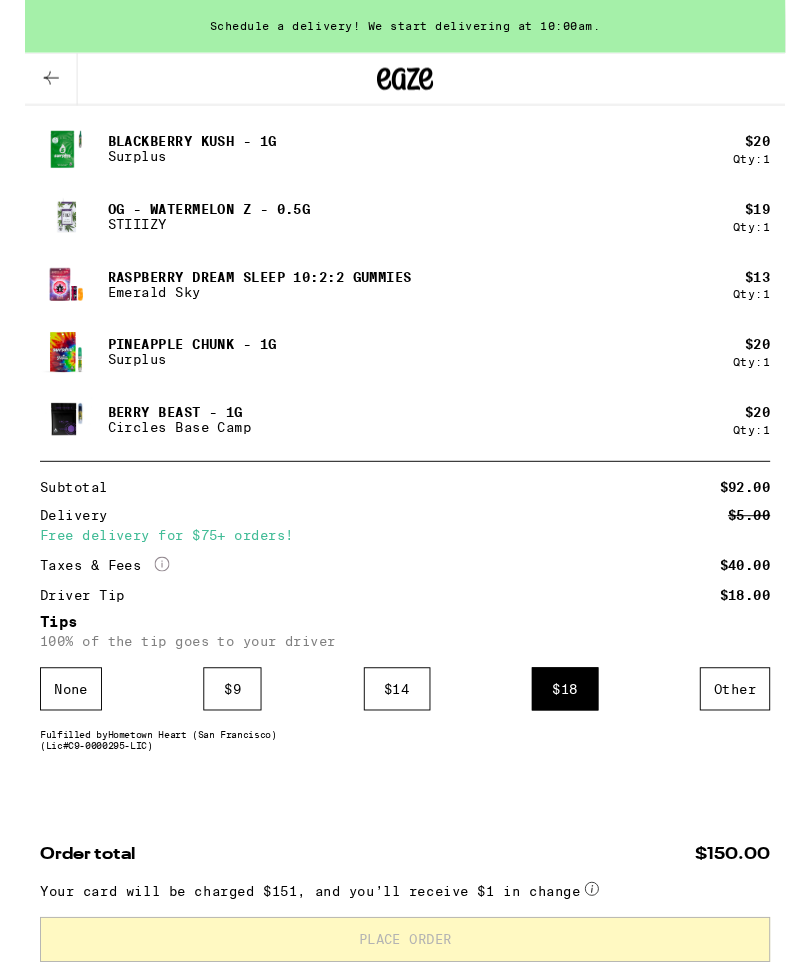 click on "Other" at bounding box center (756, 734) 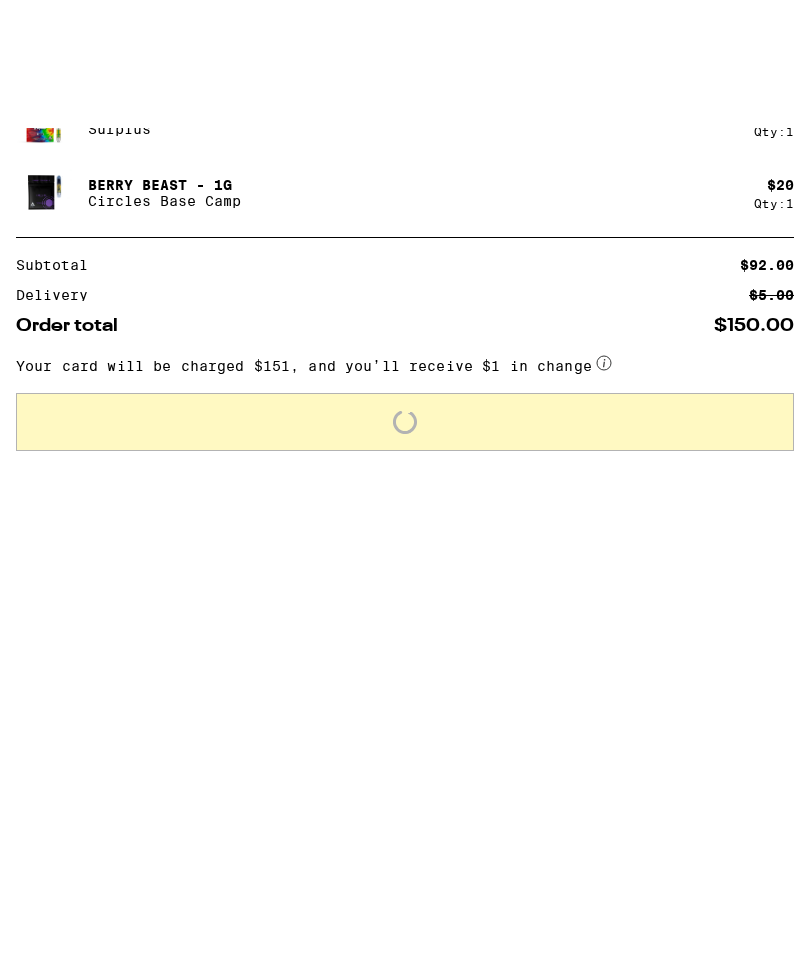 scroll, scrollTop: 1246, scrollLeft: 0, axis: vertical 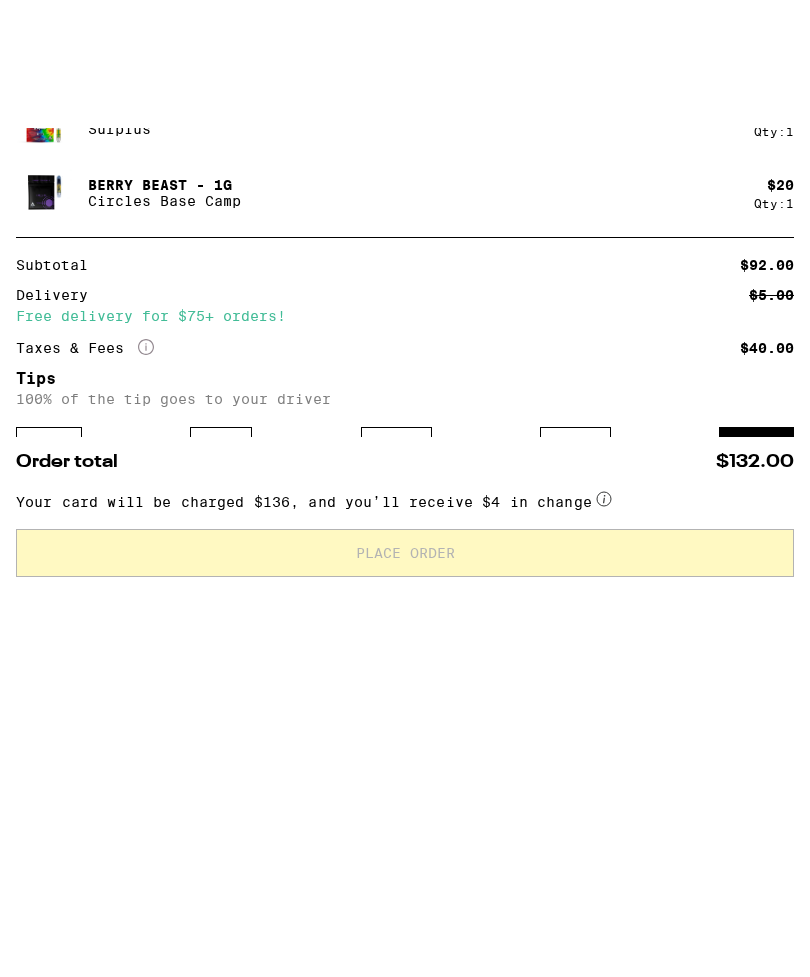 type on "10" 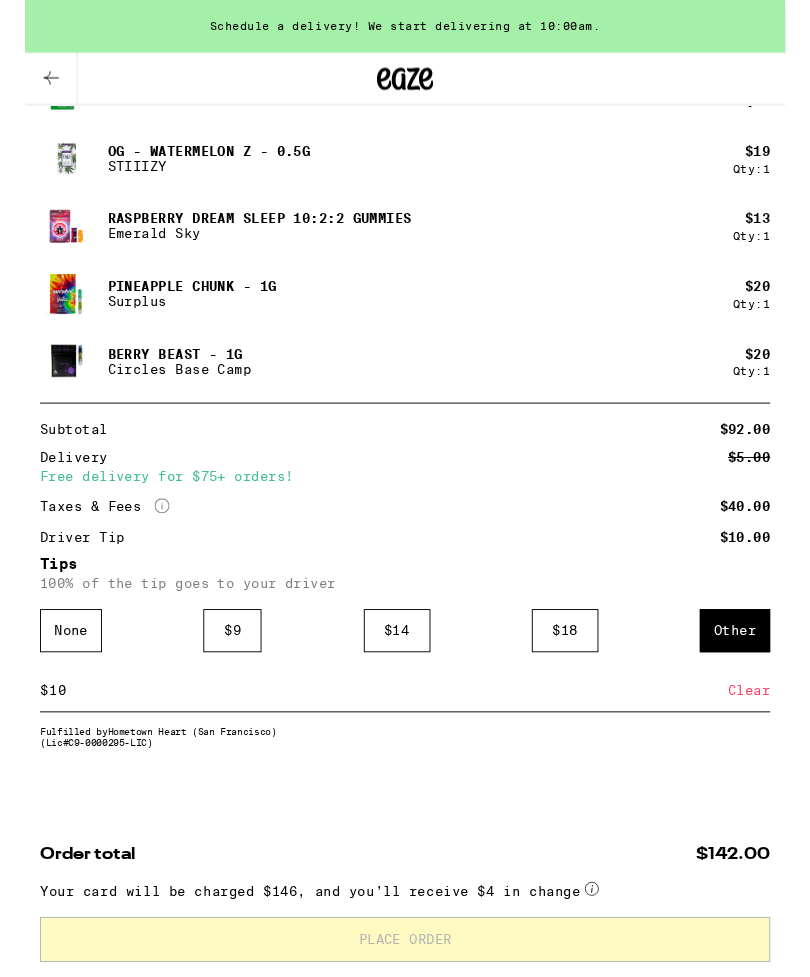 scroll, scrollTop: 1212, scrollLeft: 0, axis: vertical 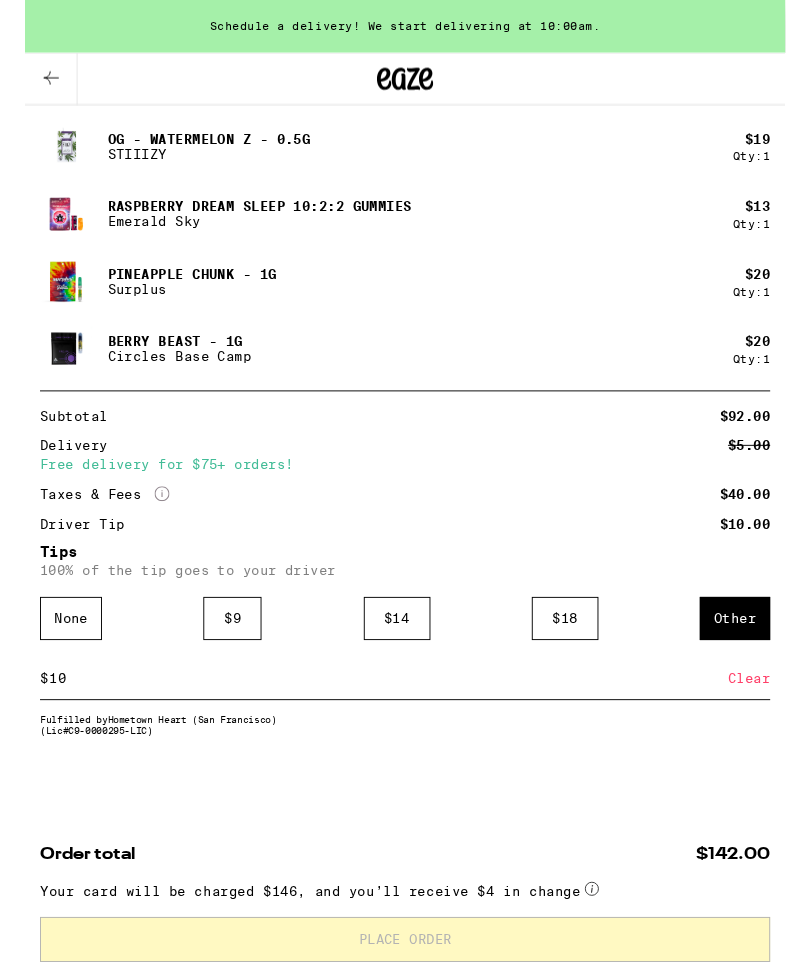 click 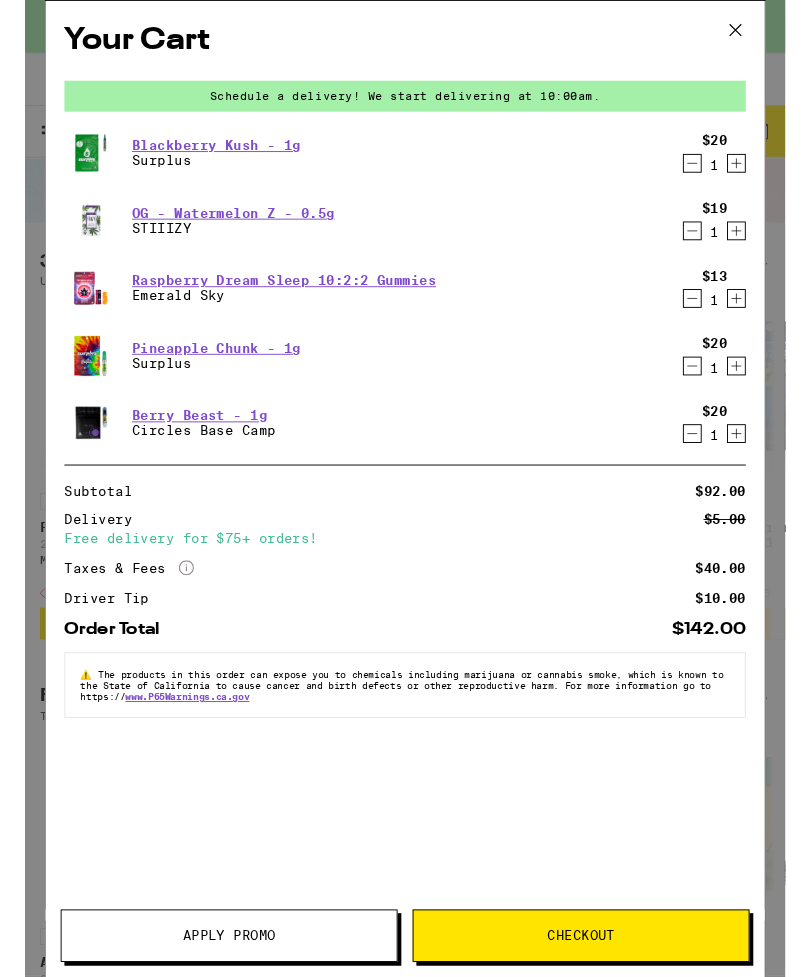 scroll, scrollTop: 0, scrollLeft: 0, axis: both 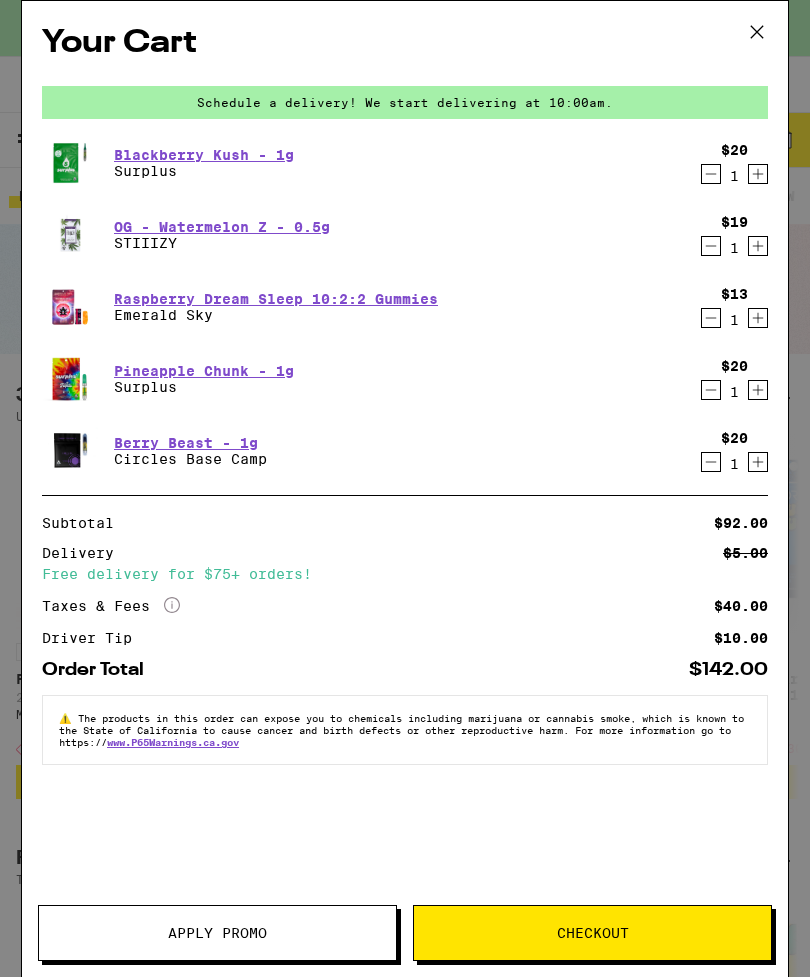 click 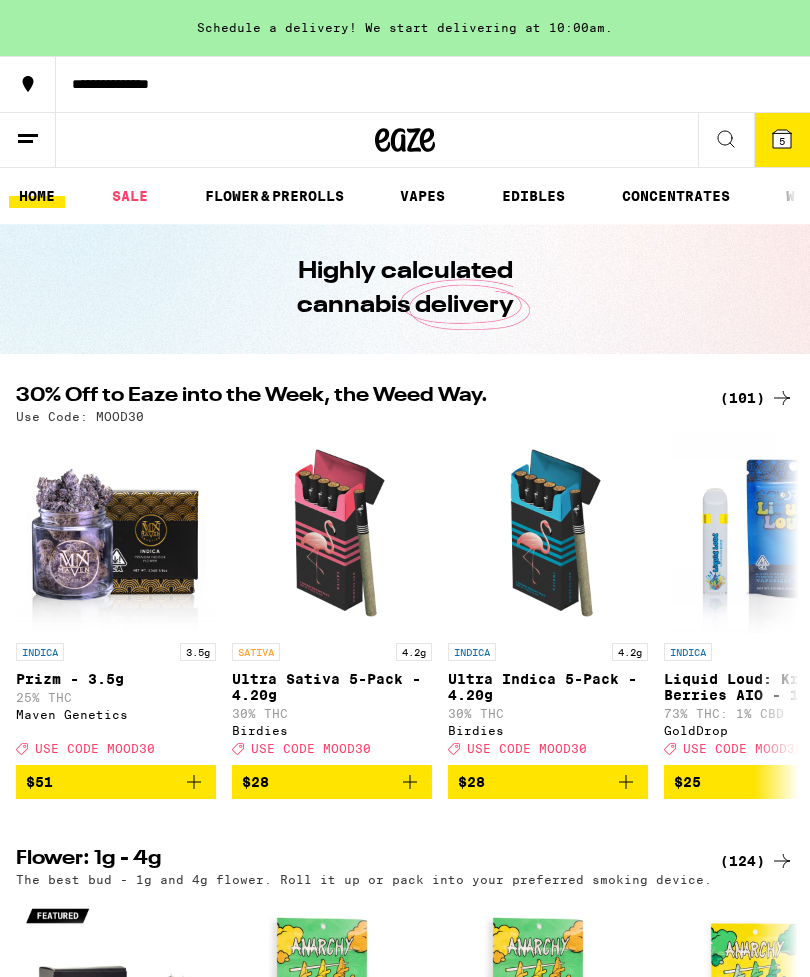 scroll, scrollTop: 0, scrollLeft: 0, axis: both 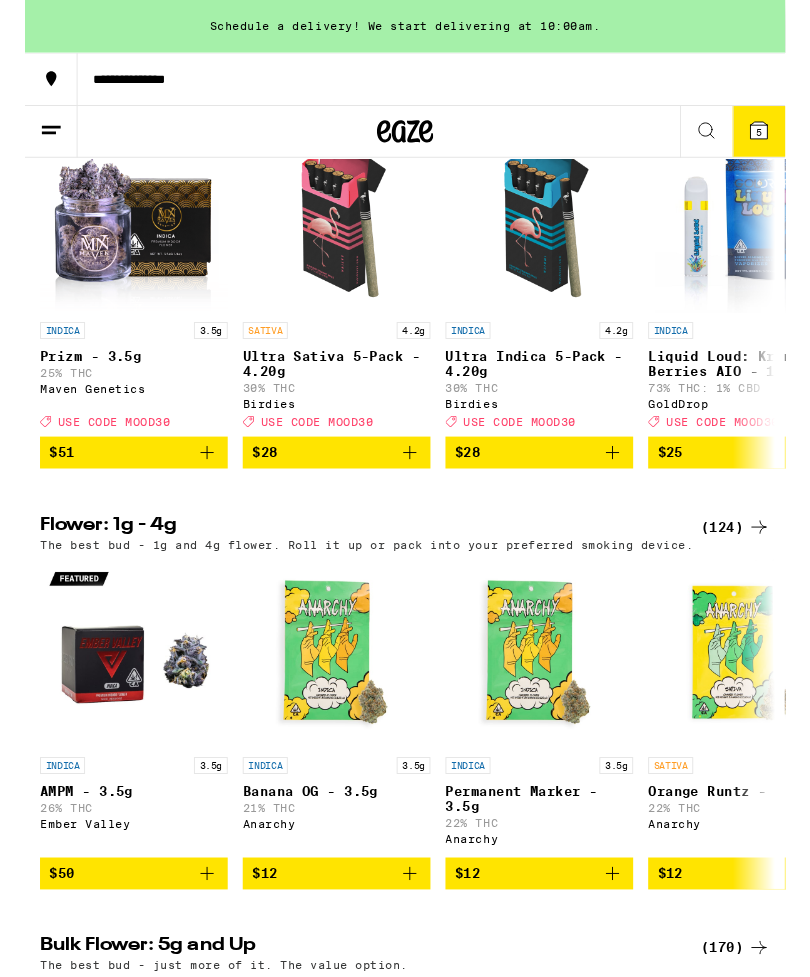 click on "Schedule a delivery! We start delivering at 10:00am." at bounding box center [405, 28] 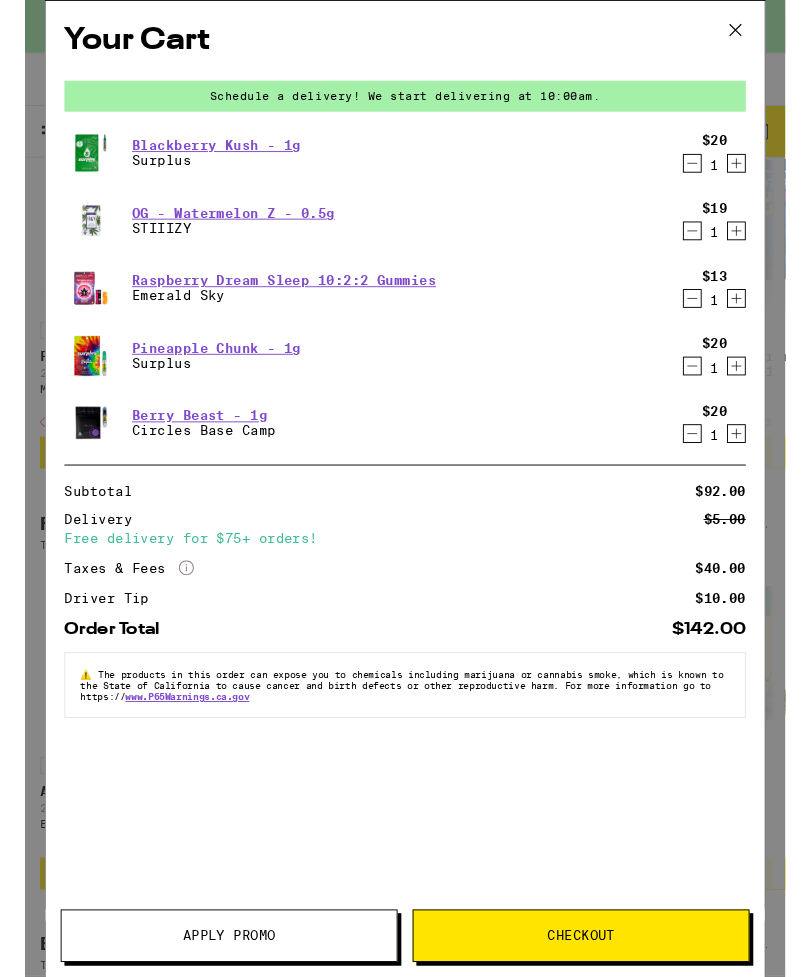click on "Checkout" at bounding box center [592, 997] 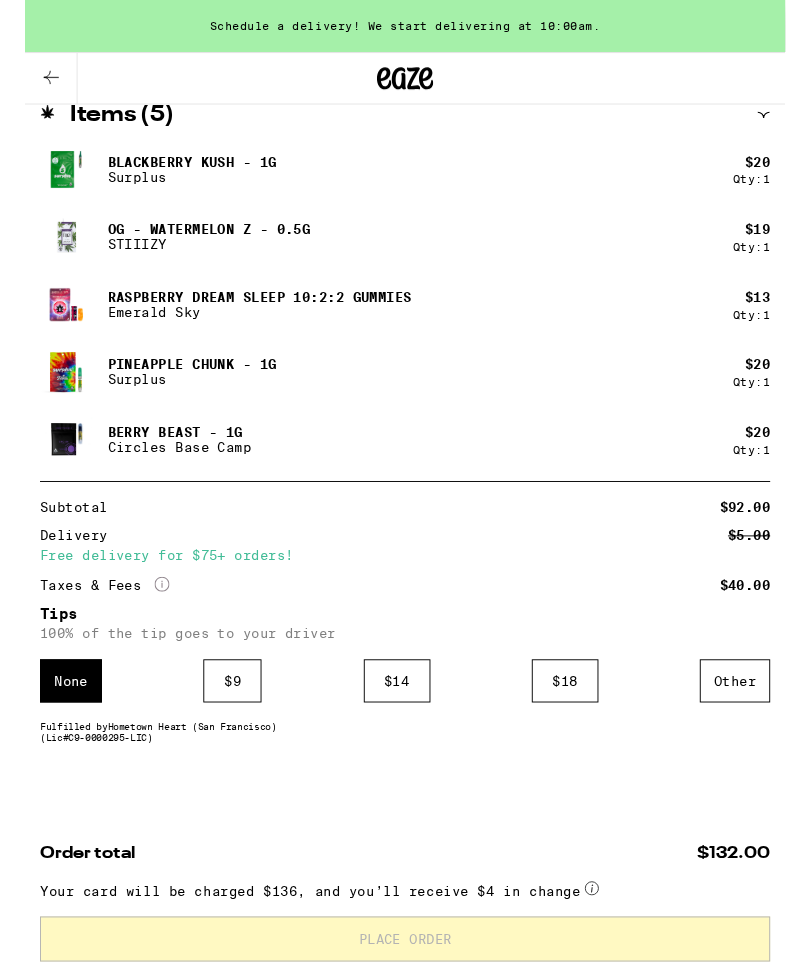 scroll, scrollTop: 1080, scrollLeft: 0, axis: vertical 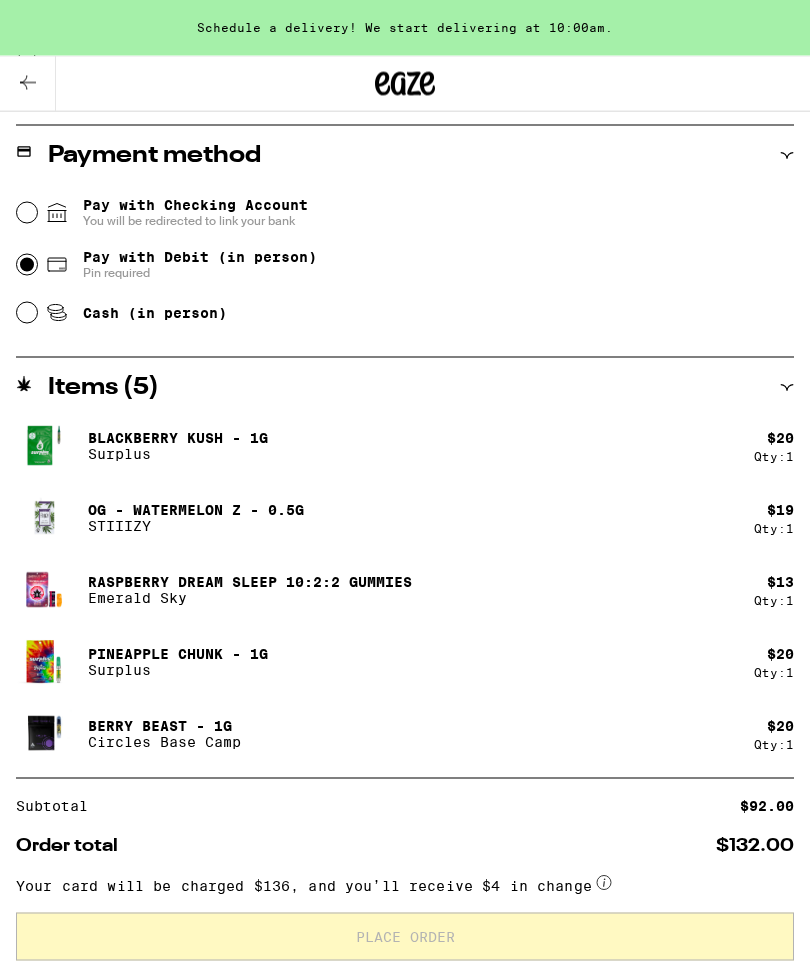 click on "Pay with Checking Account You will be redirected to link your bank" at bounding box center (27, 213) 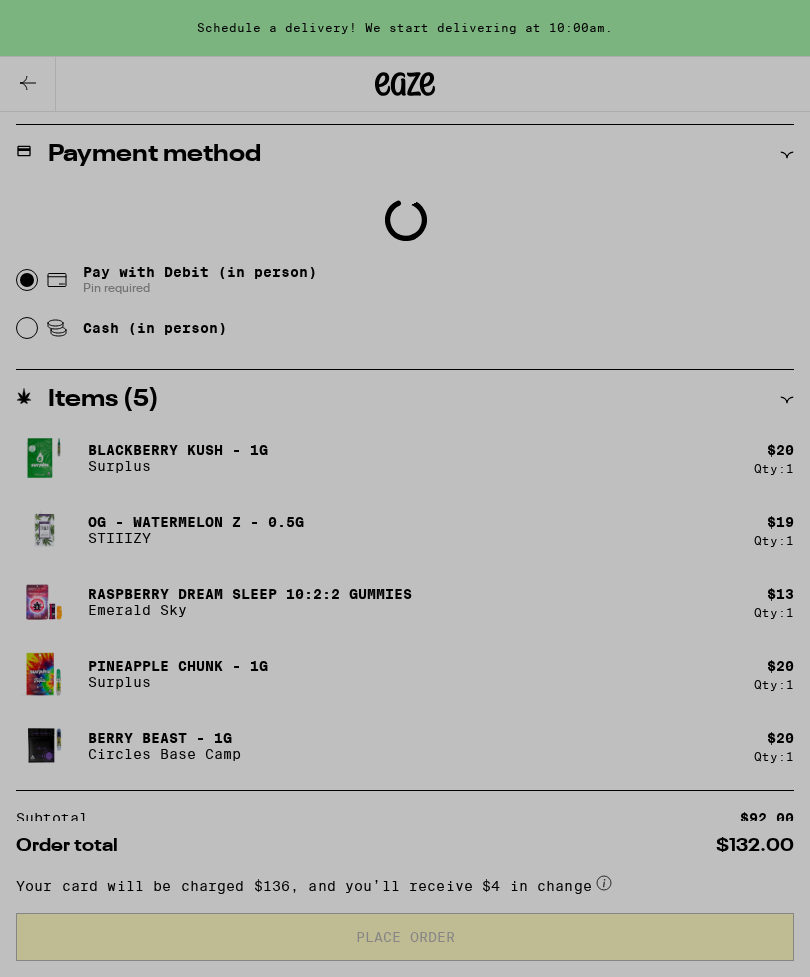scroll, scrollTop: 790, scrollLeft: 0, axis: vertical 